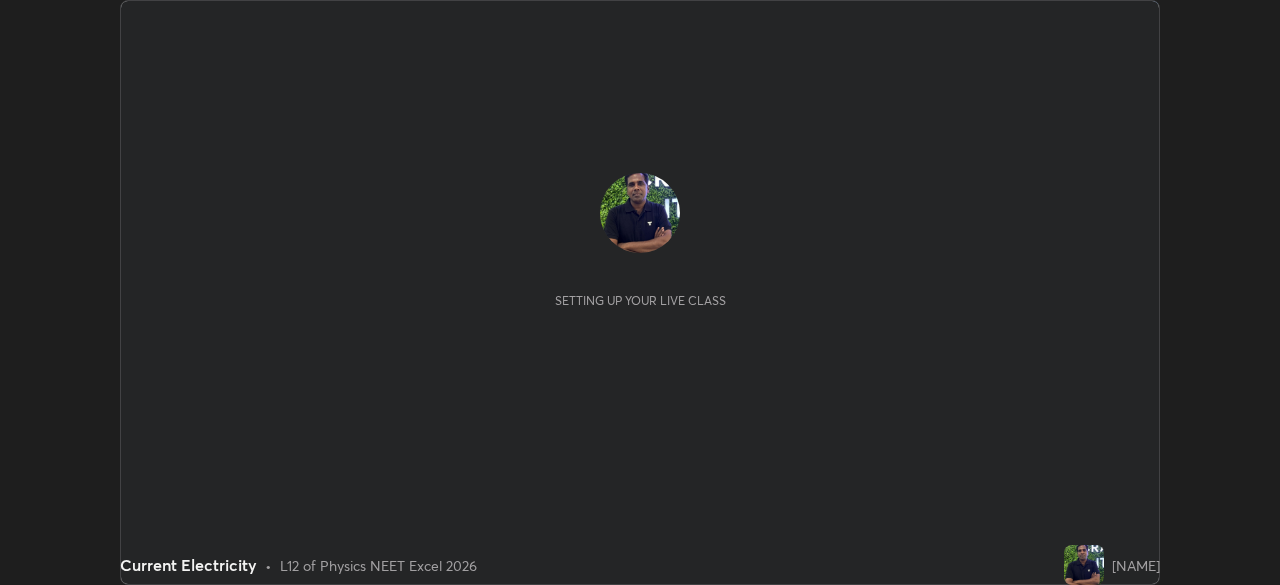 scroll, scrollTop: 0, scrollLeft: 0, axis: both 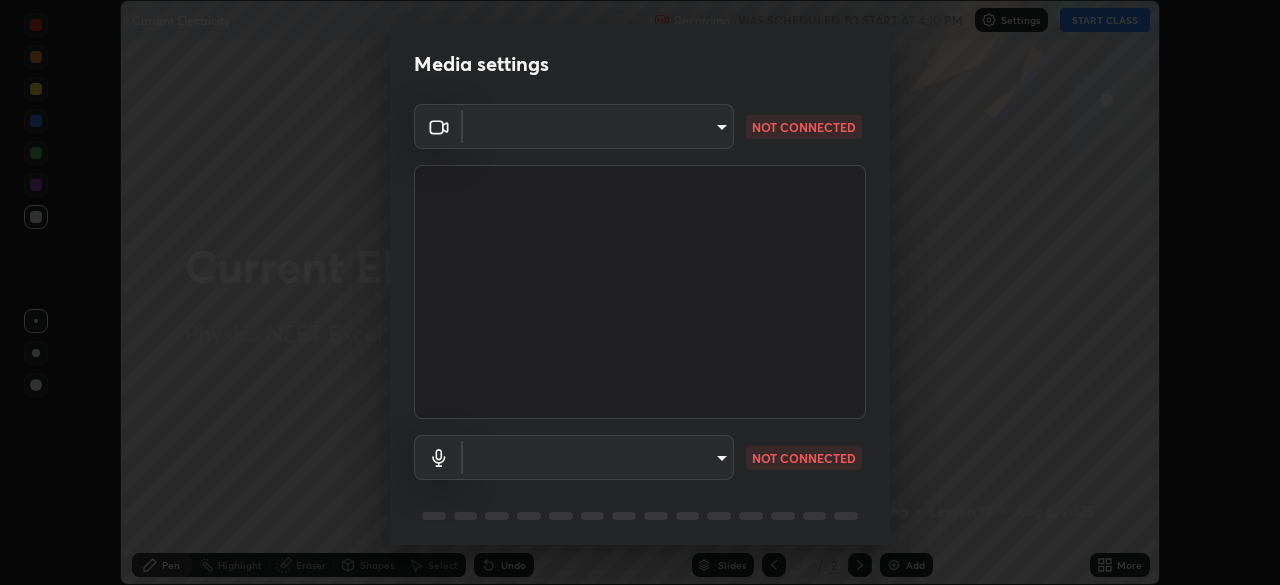 type on "a3d1e63d3991e7523db5491010b6dcb93186c3c444486d9abc4830aae806e346" 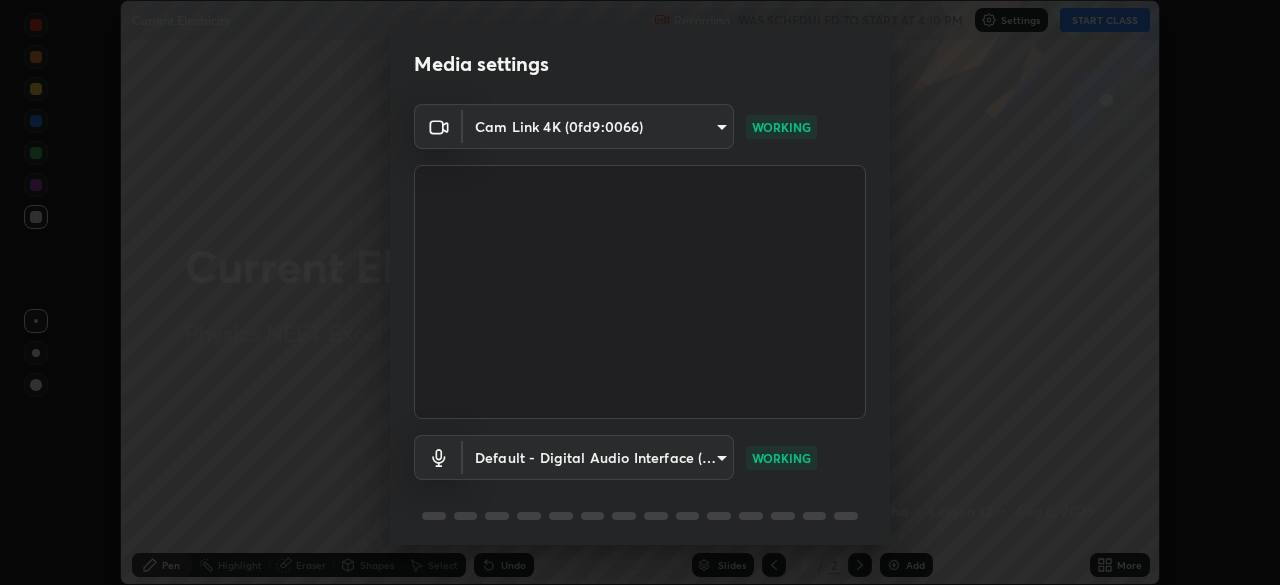 scroll, scrollTop: 71, scrollLeft: 0, axis: vertical 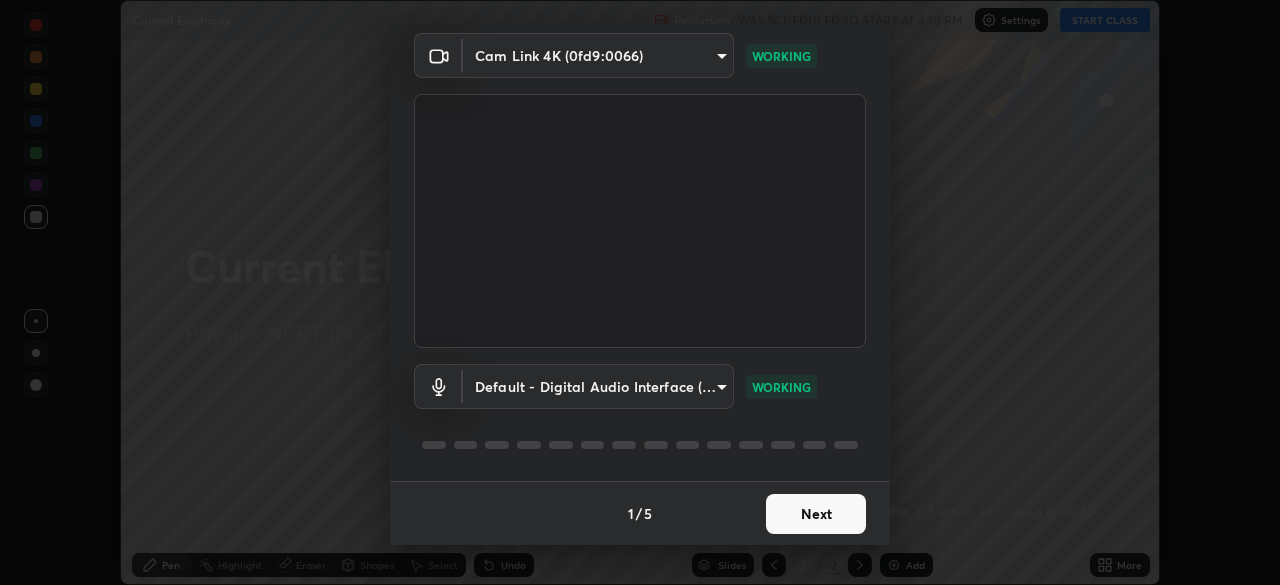 click on "Next" at bounding box center (816, 514) 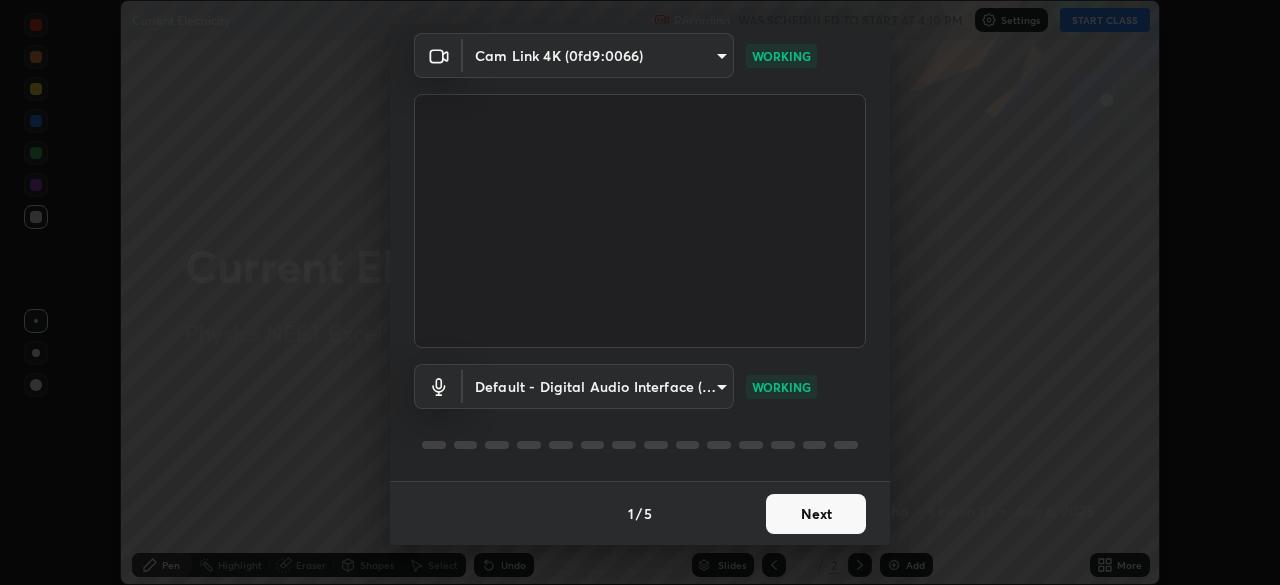 scroll, scrollTop: 0, scrollLeft: 0, axis: both 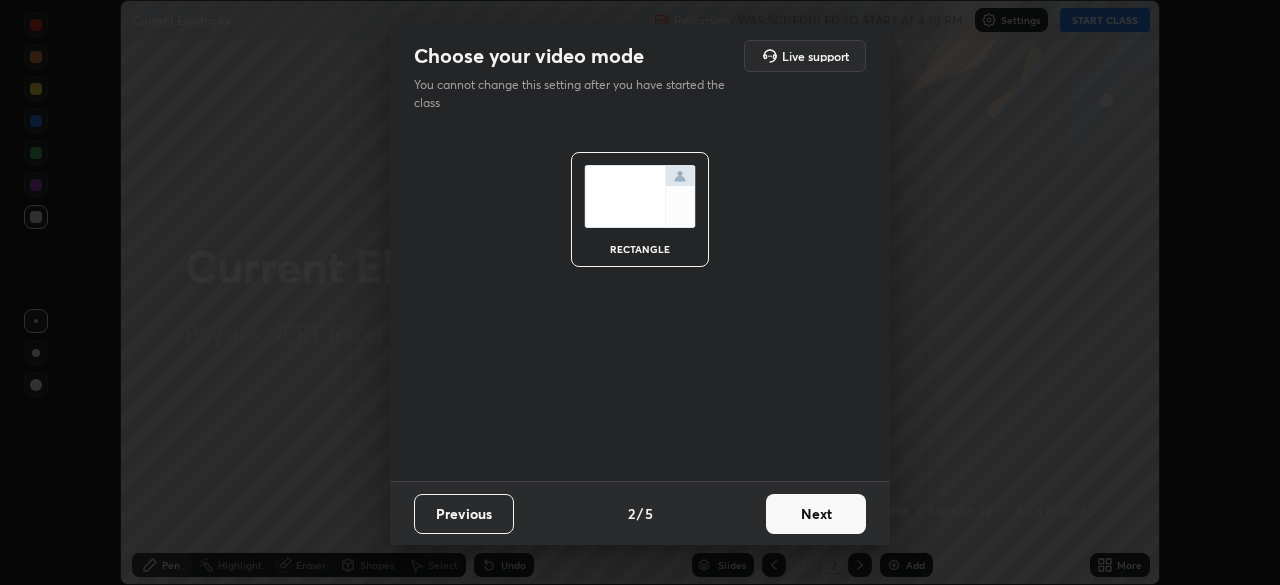 click on "Next" at bounding box center (816, 514) 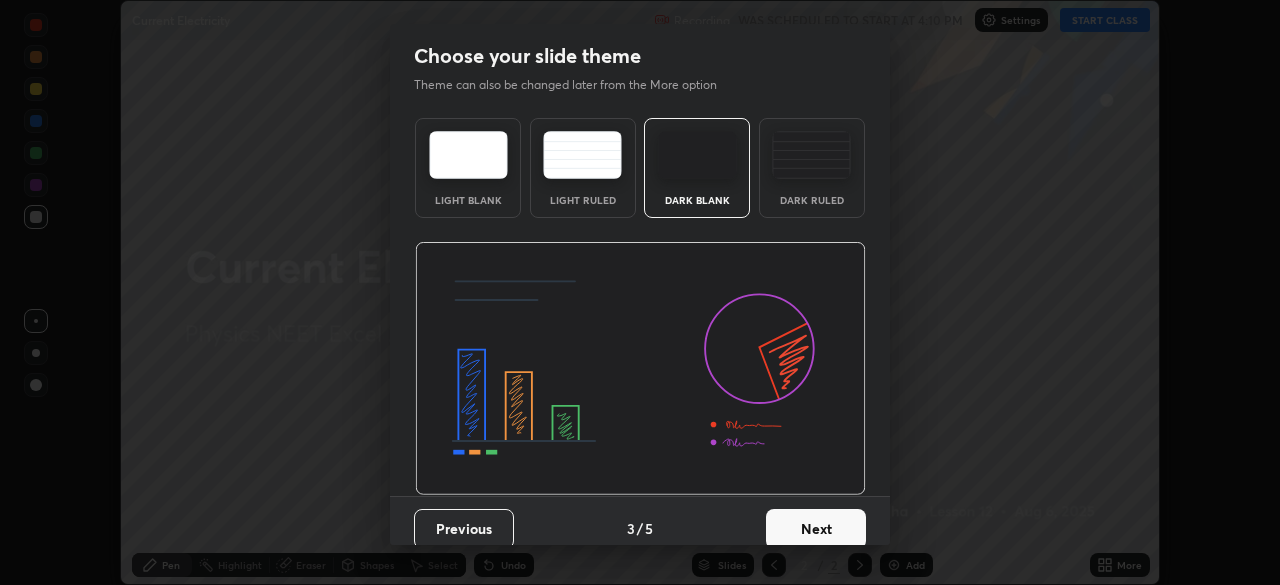 scroll, scrollTop: 15, scrollLeft: 0, axis: vertical 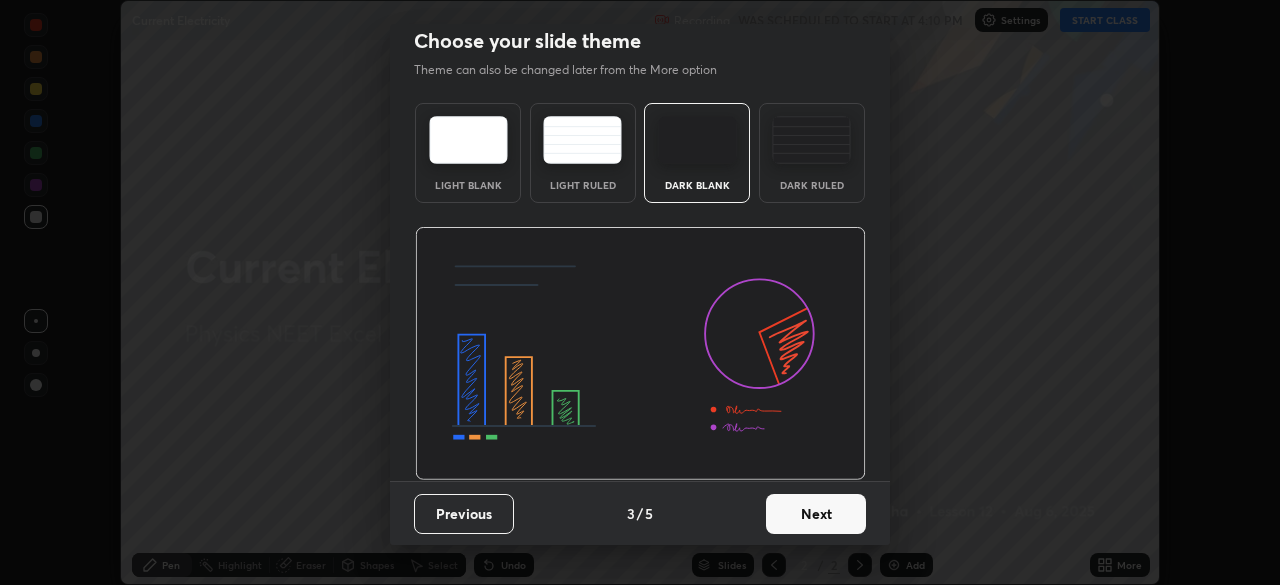 click on "Next" at bounding box center (816, 514) 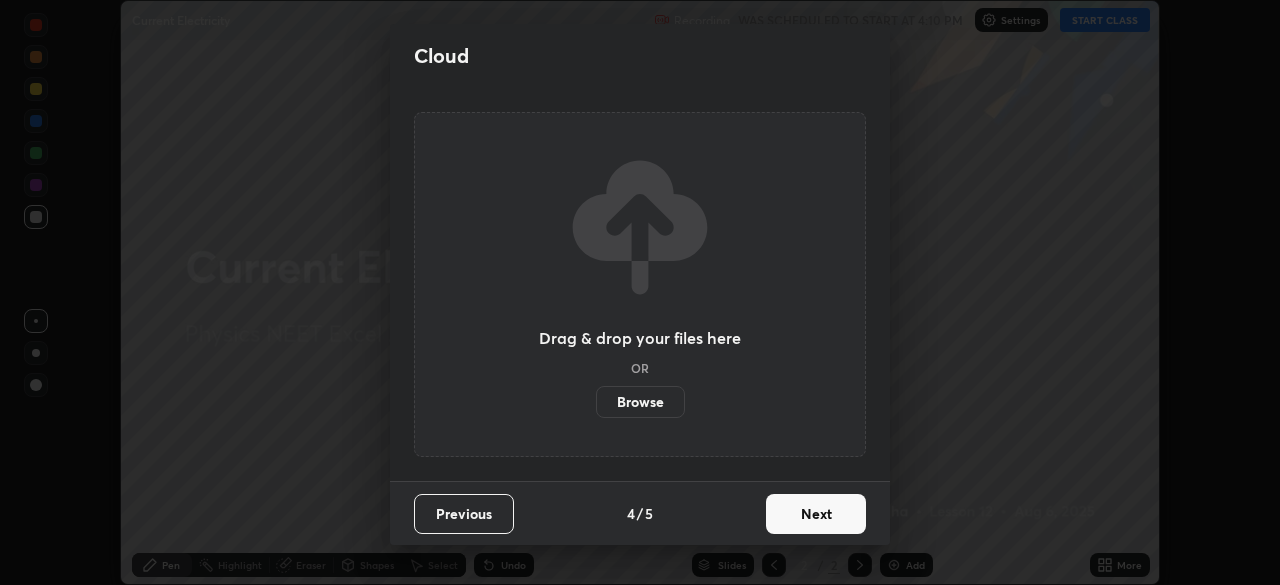 click on "Next" at bounding box center [816, 514] 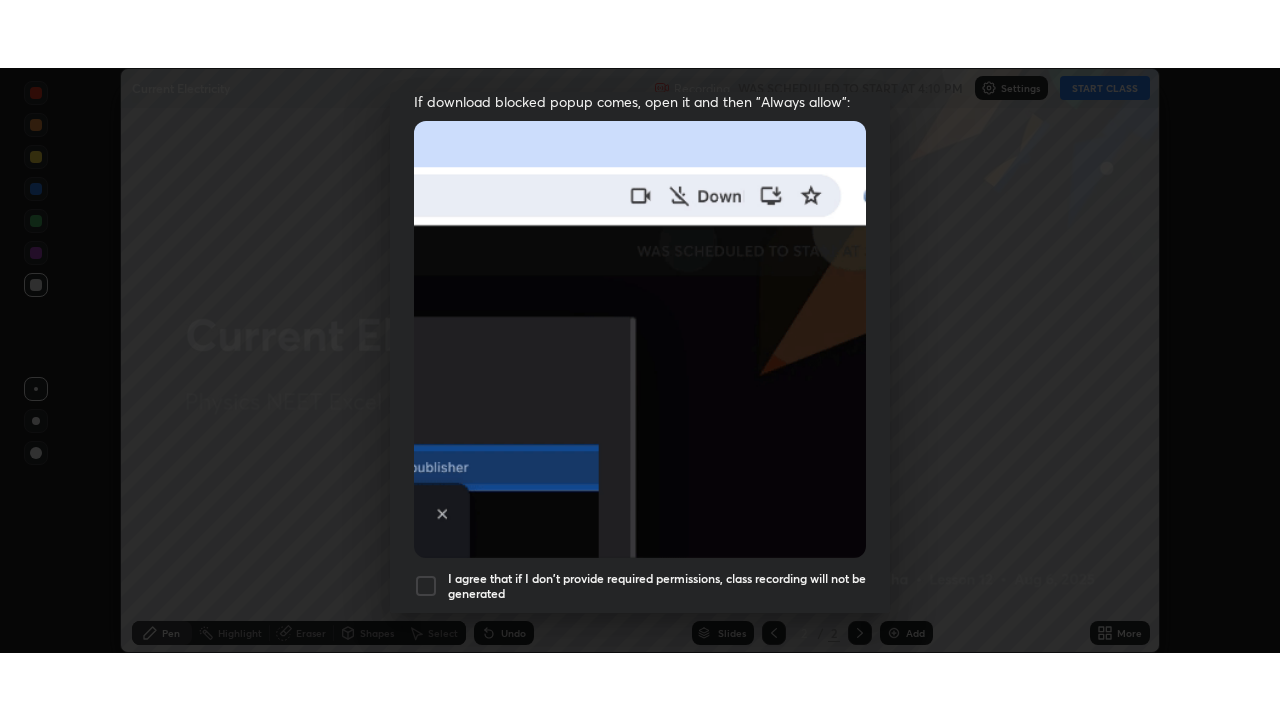 scroll, scrollTop: 479, scrollLeft: 0, axis: vertical 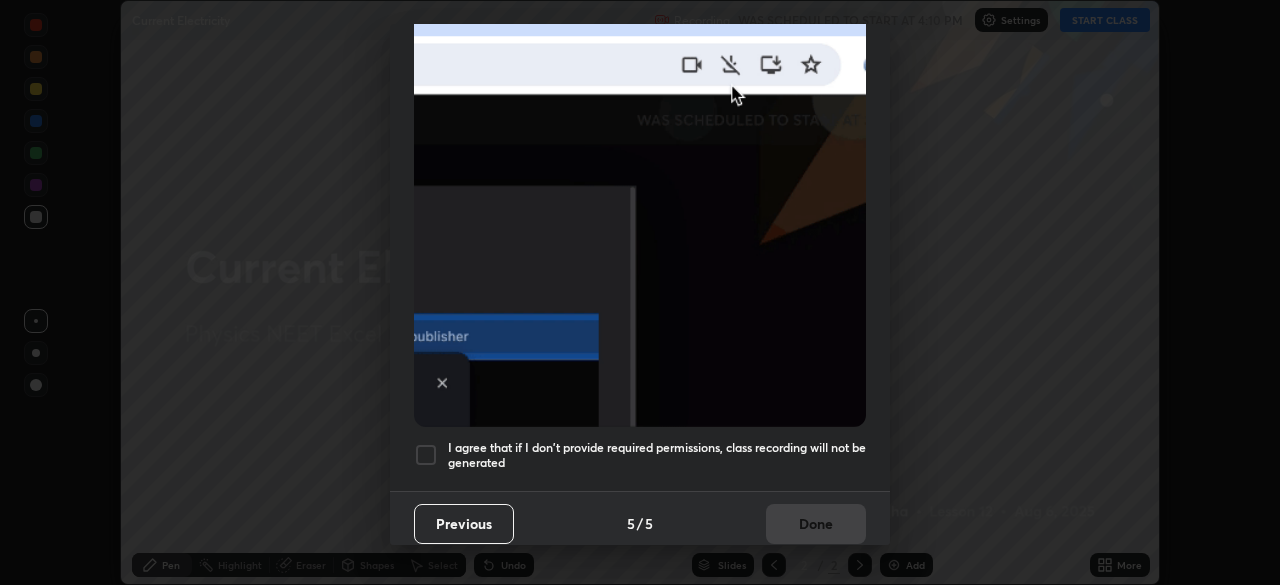 click at bounding box center (426, 455) 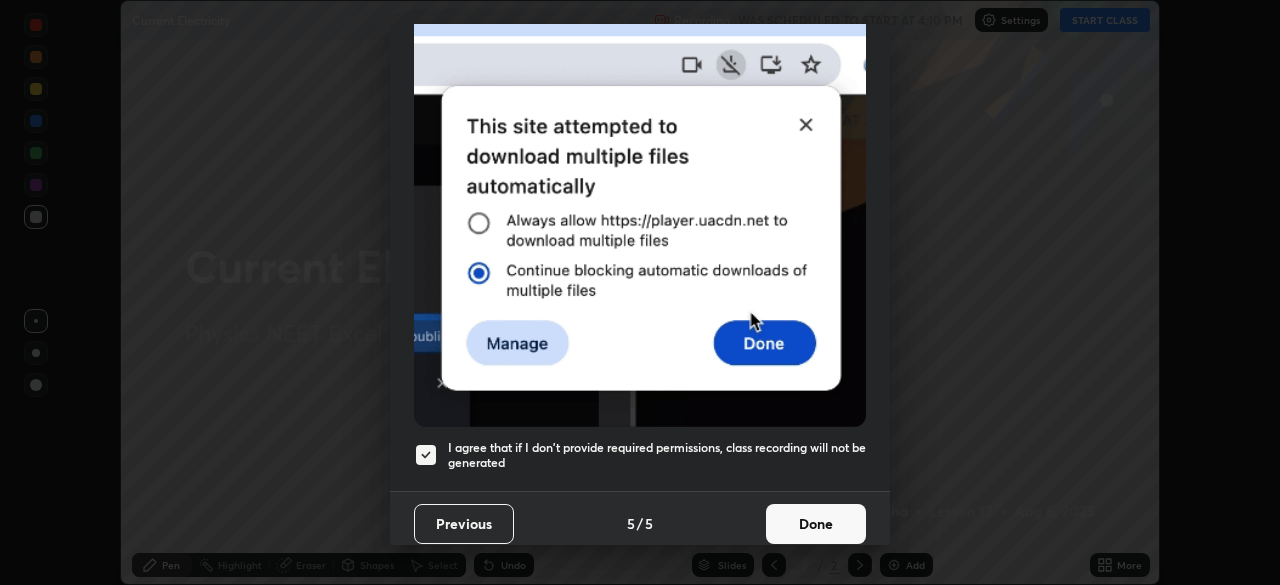 click on "Done" at bounding box center [816, 524] 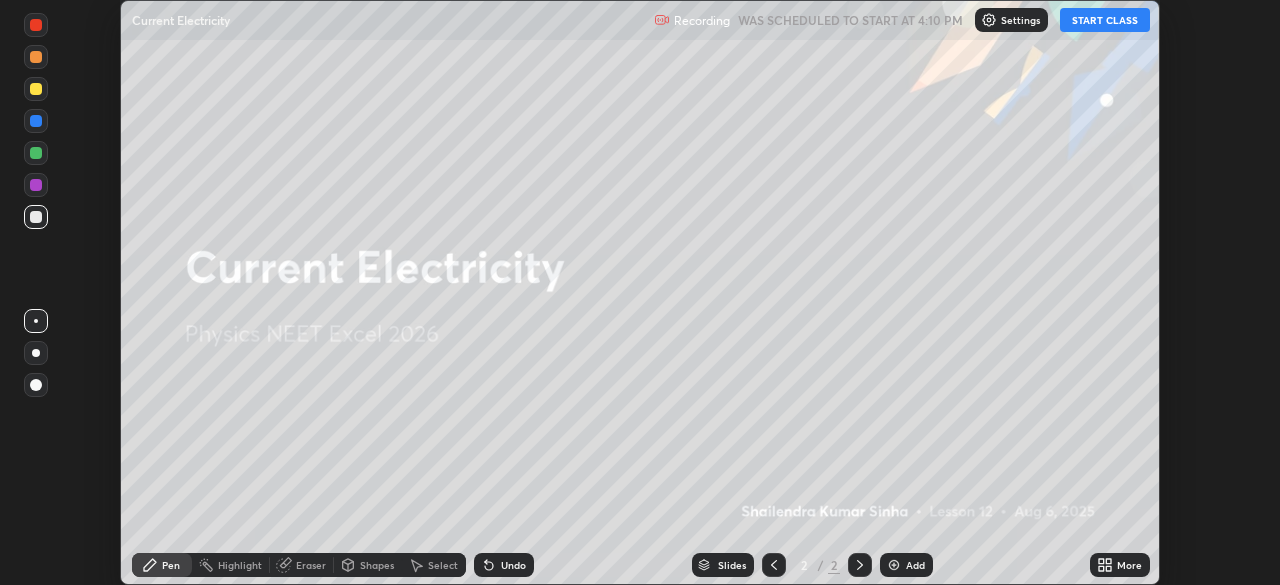 click on "More" at bounding box center (1120, 565) 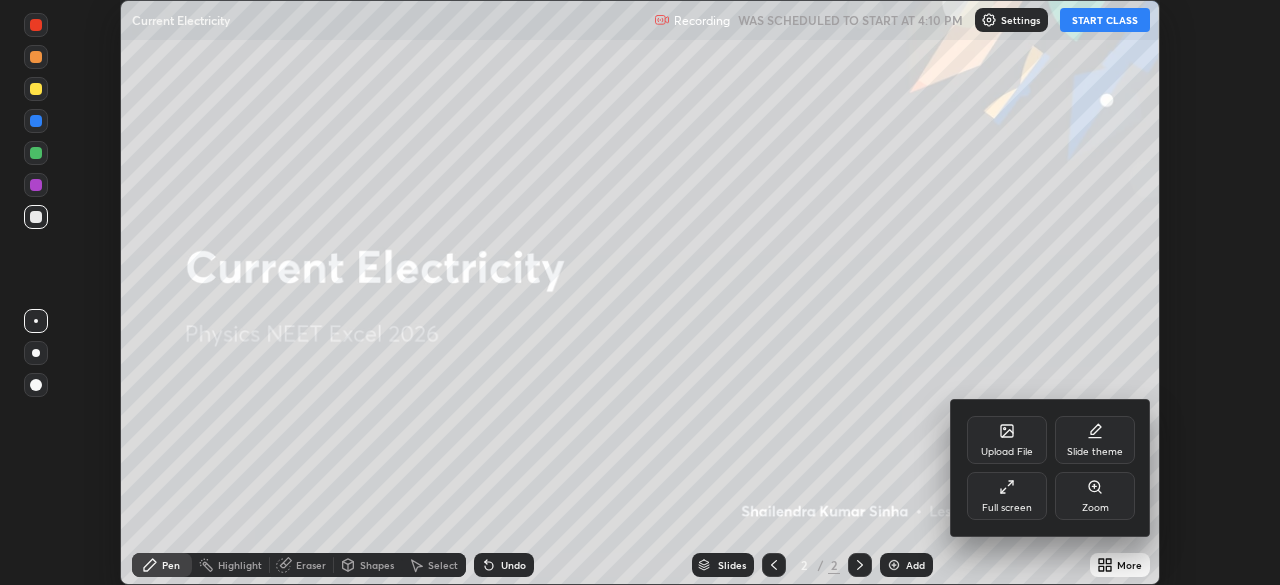 click 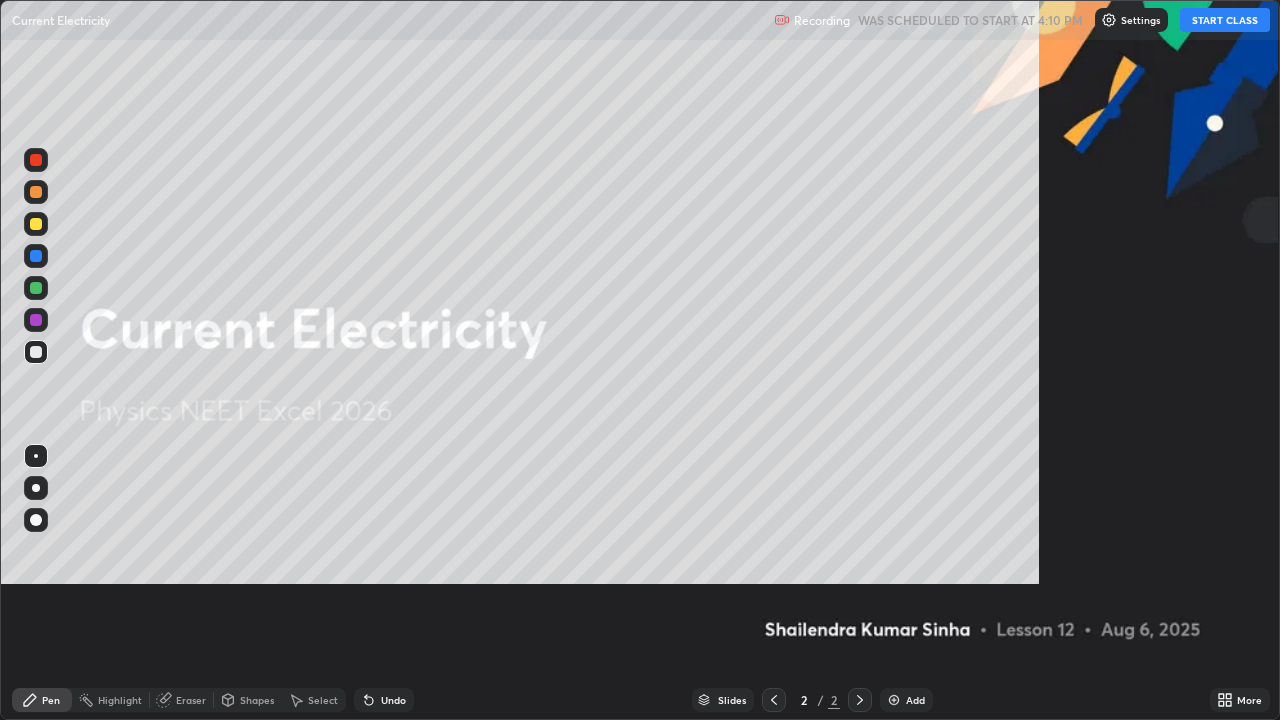 scroll, scrollTop: 99280, scrollLeft: 98720, axis: both 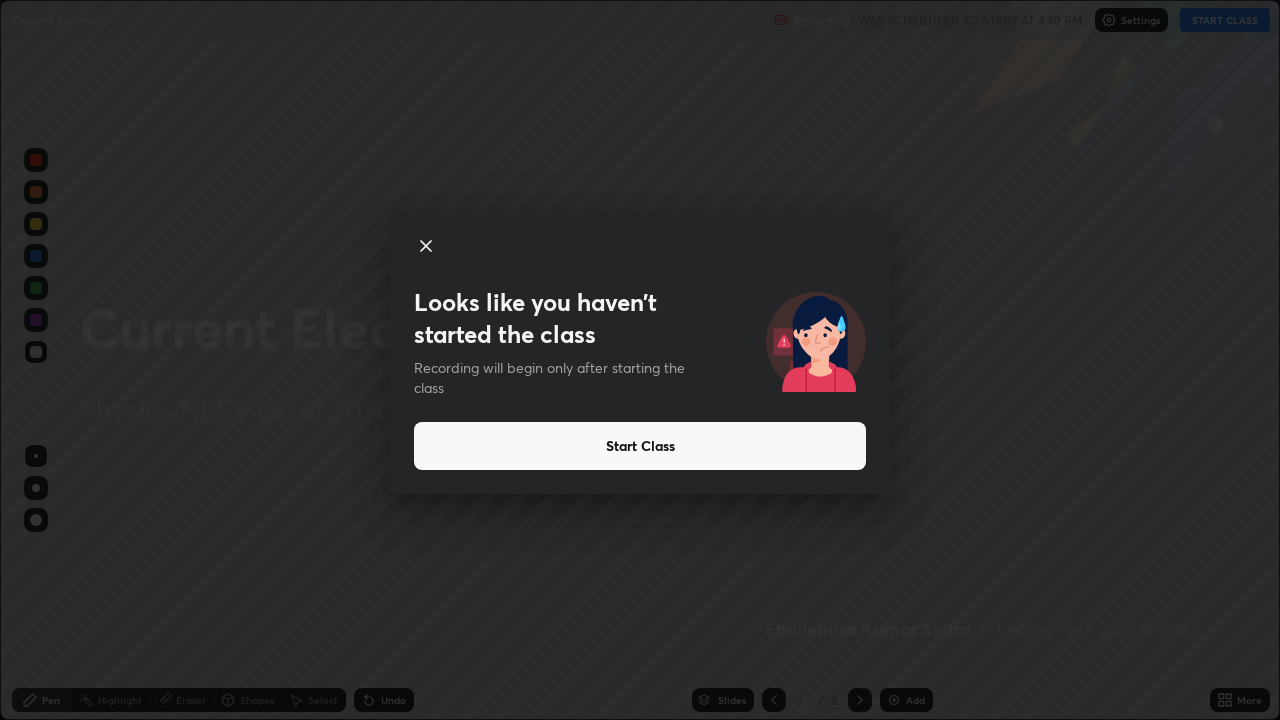 click 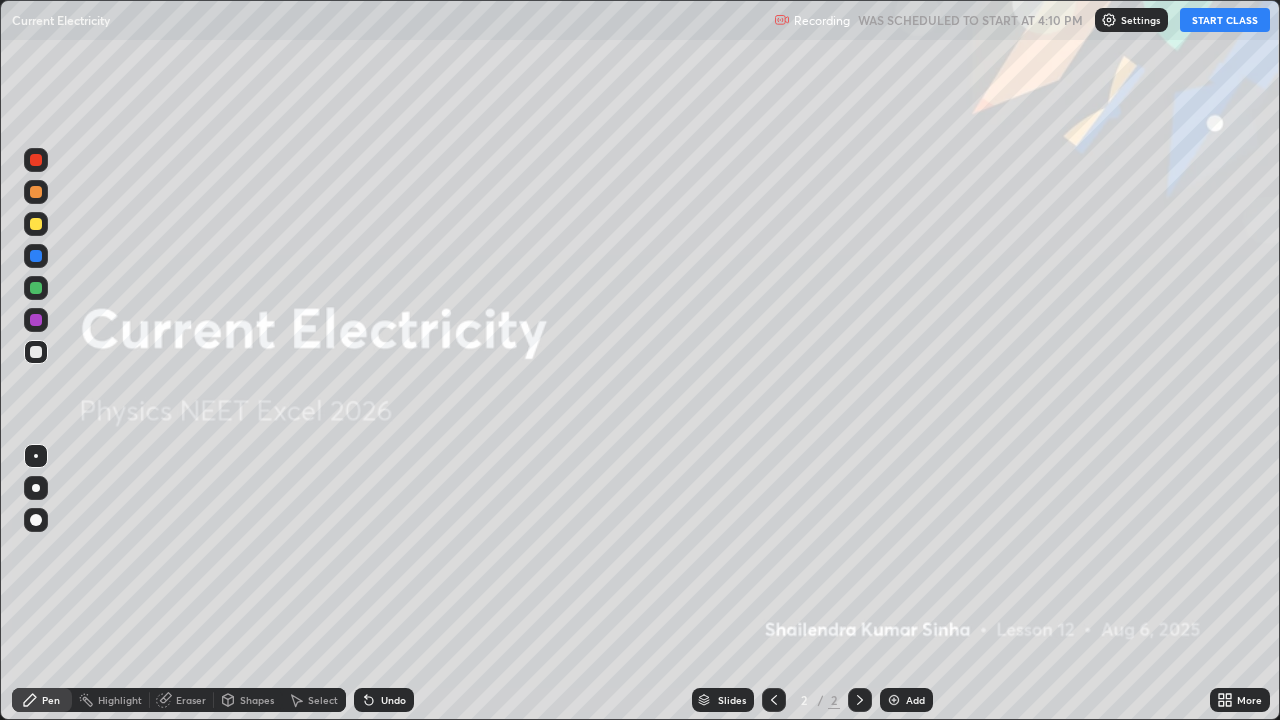 click at bounding box center [894, 700] 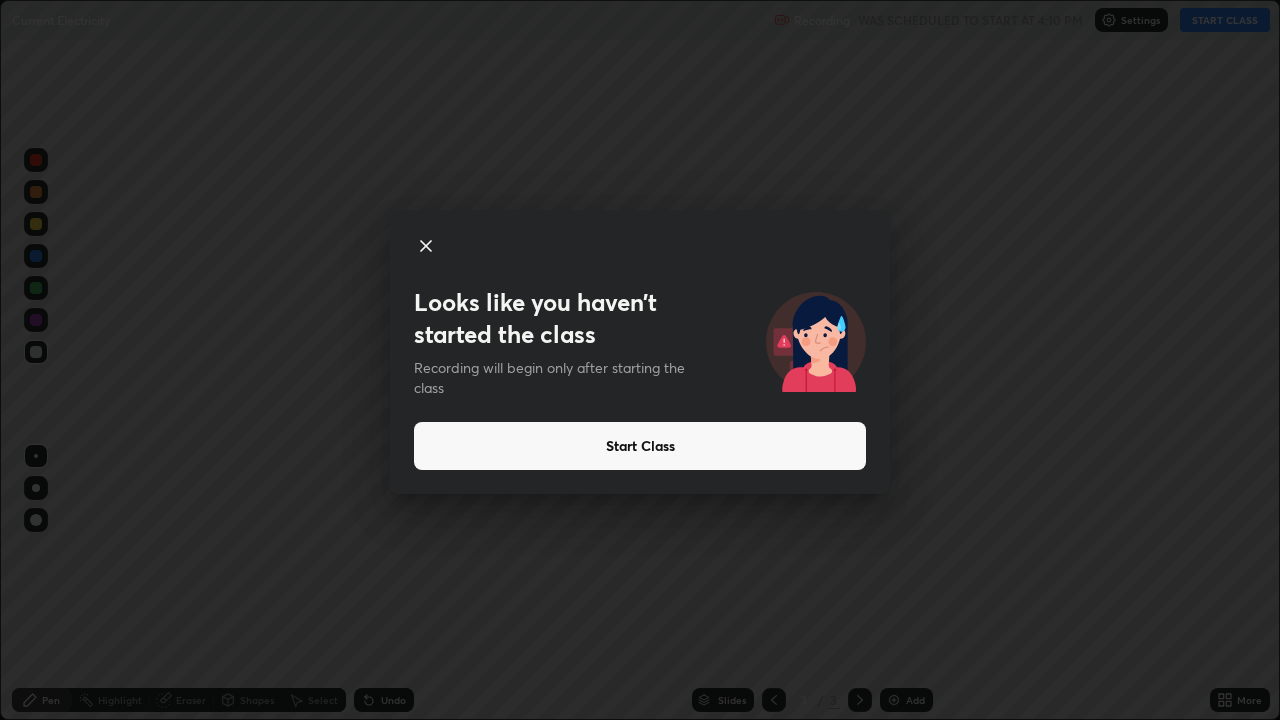 click on "Looks like you haven’t started the class Recording will begin only after starting the class Start Class" at bounding box center [640, 360] 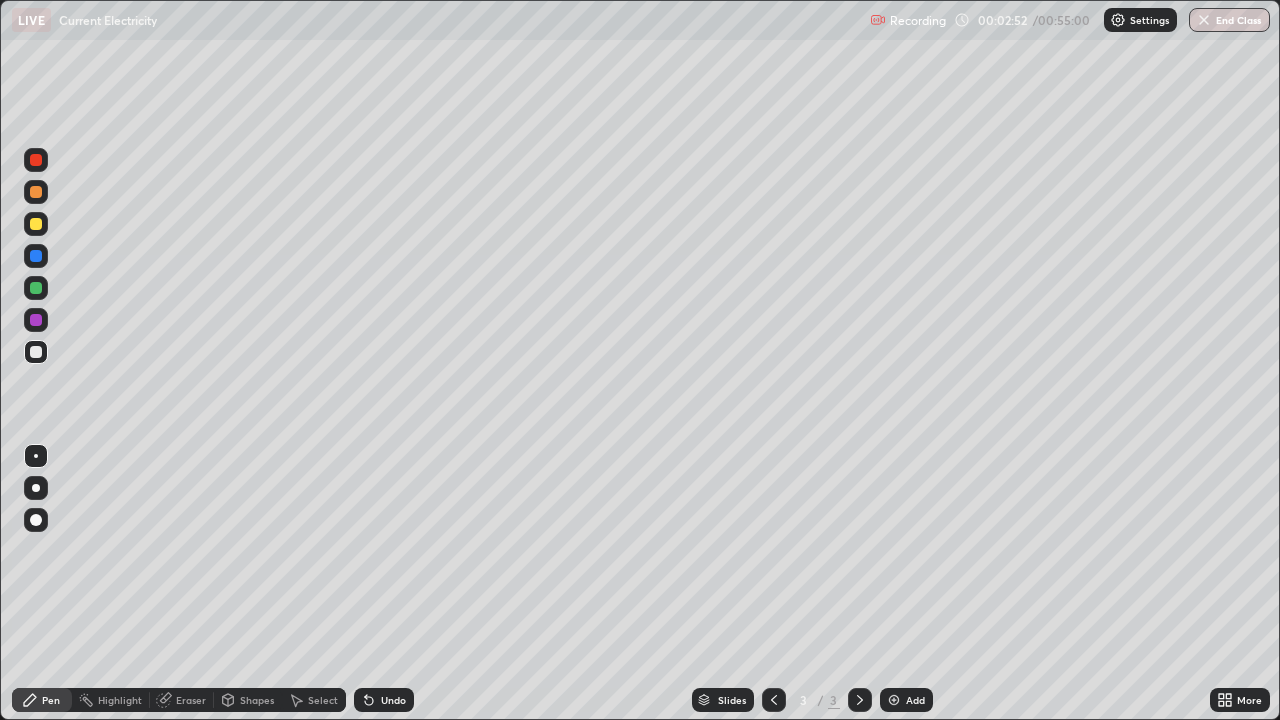 click on "Eraser" at bounding box center [191, 700] 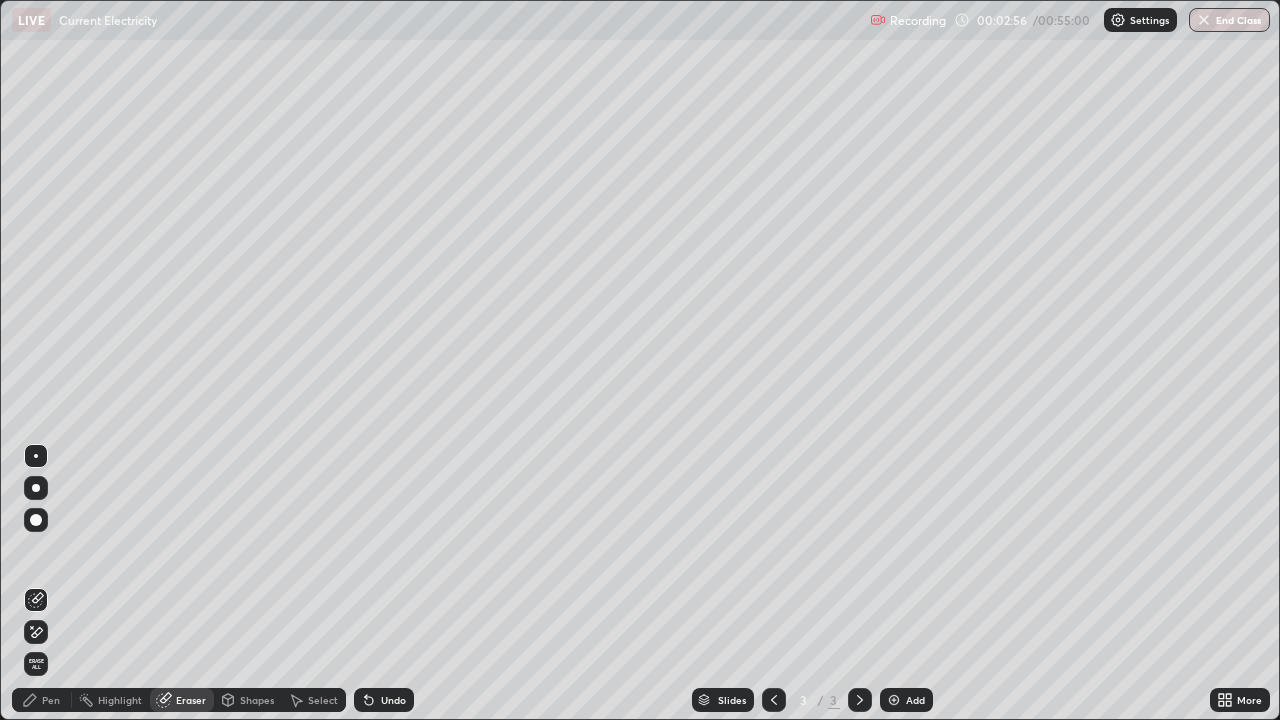 click on "Pen" at bounding box center [51, 700] 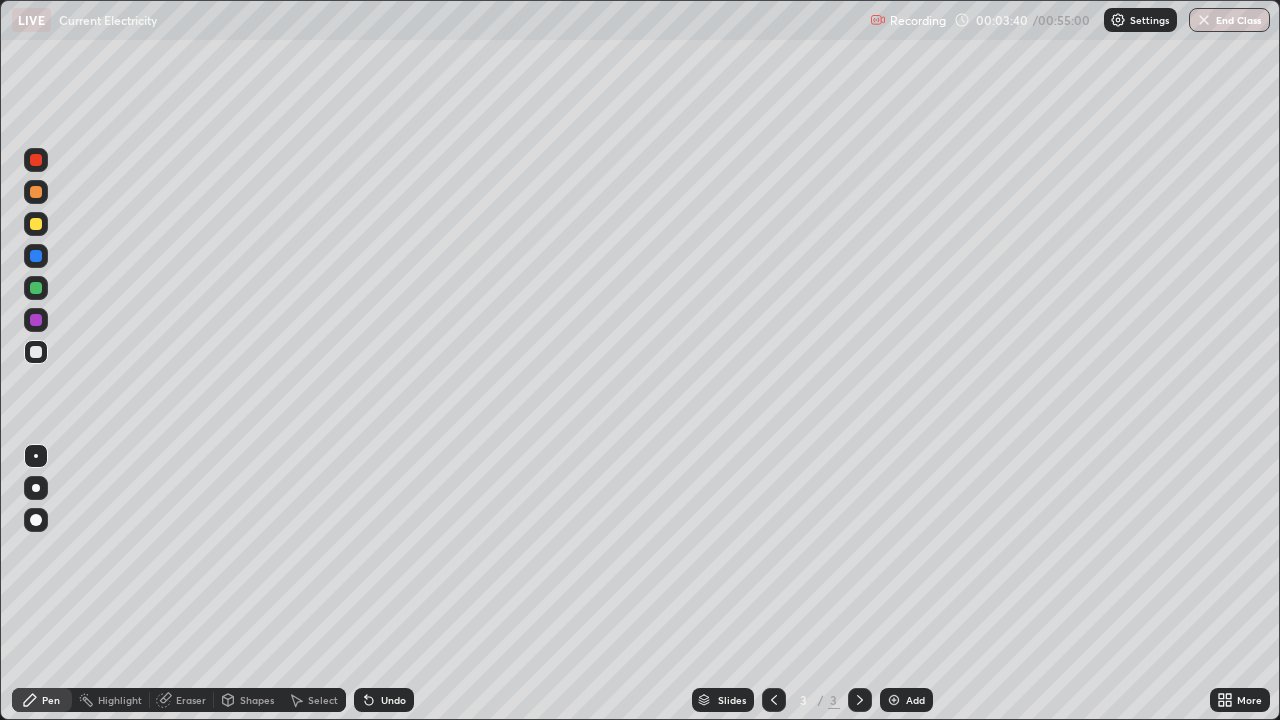 click on "Add" at bounding box center (915, 700) 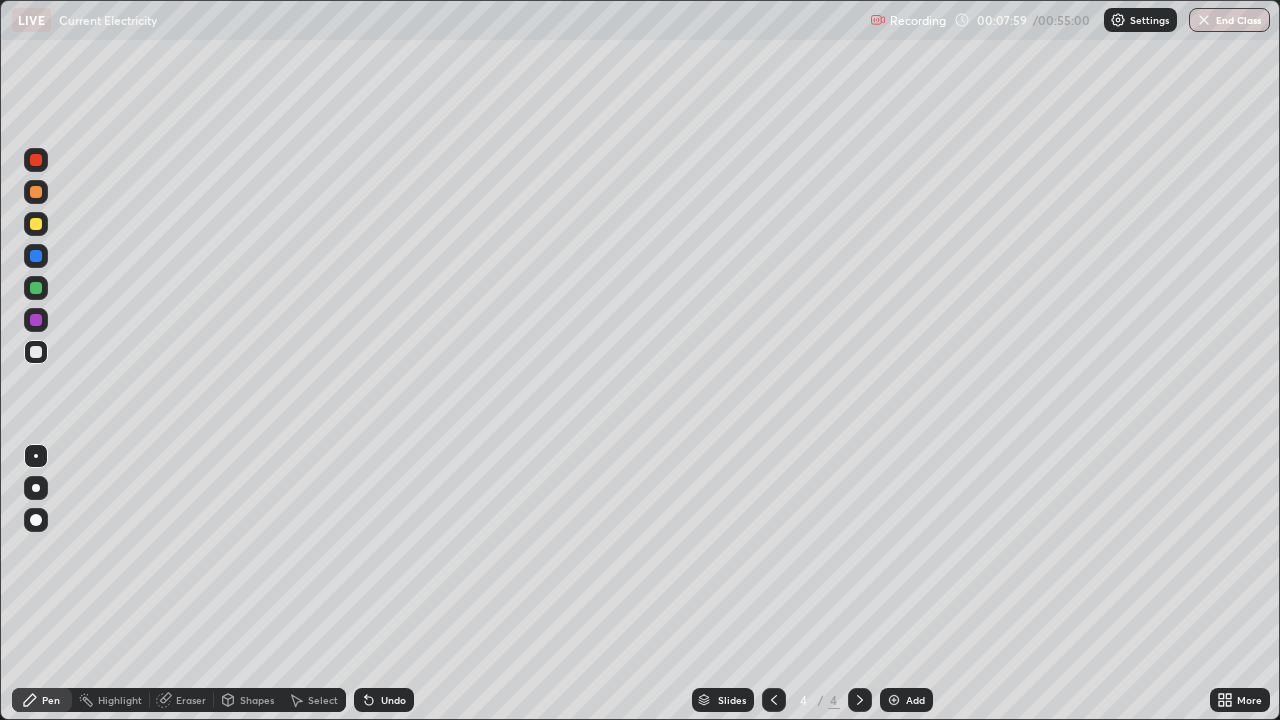 click at bounding box center (894, 700) 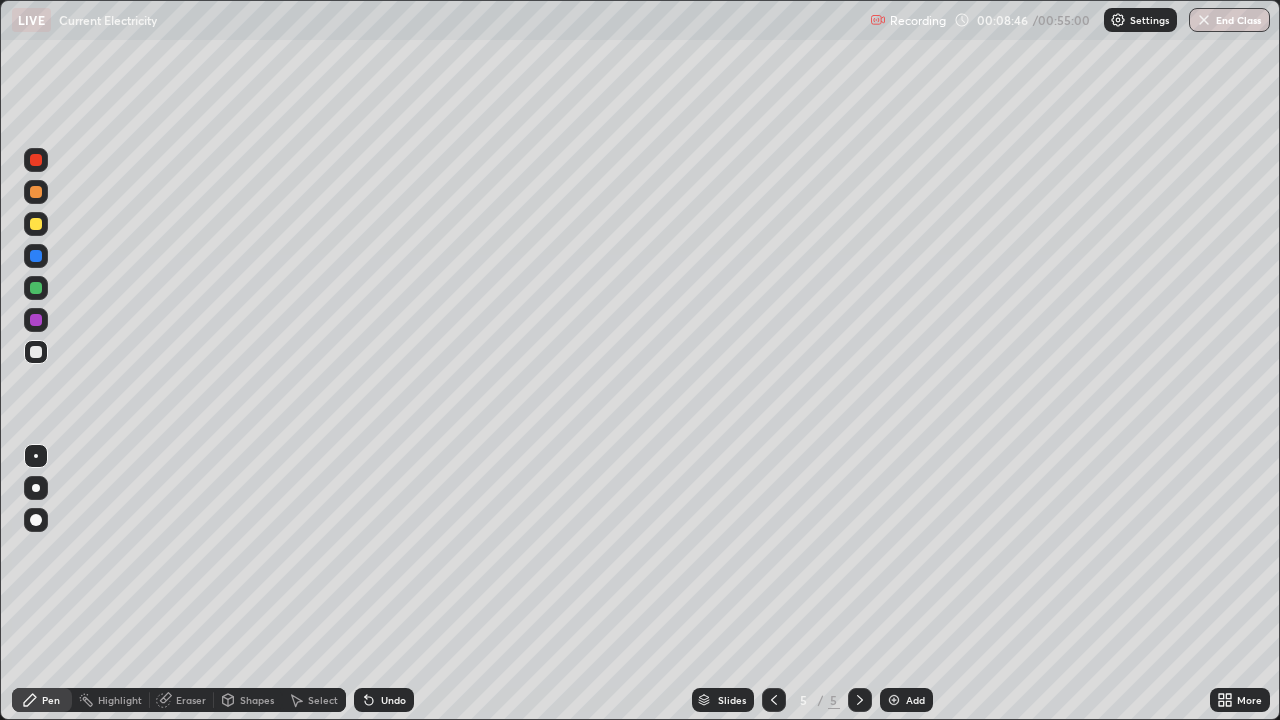 click on "Eraser" at bounding box center [182, 700] 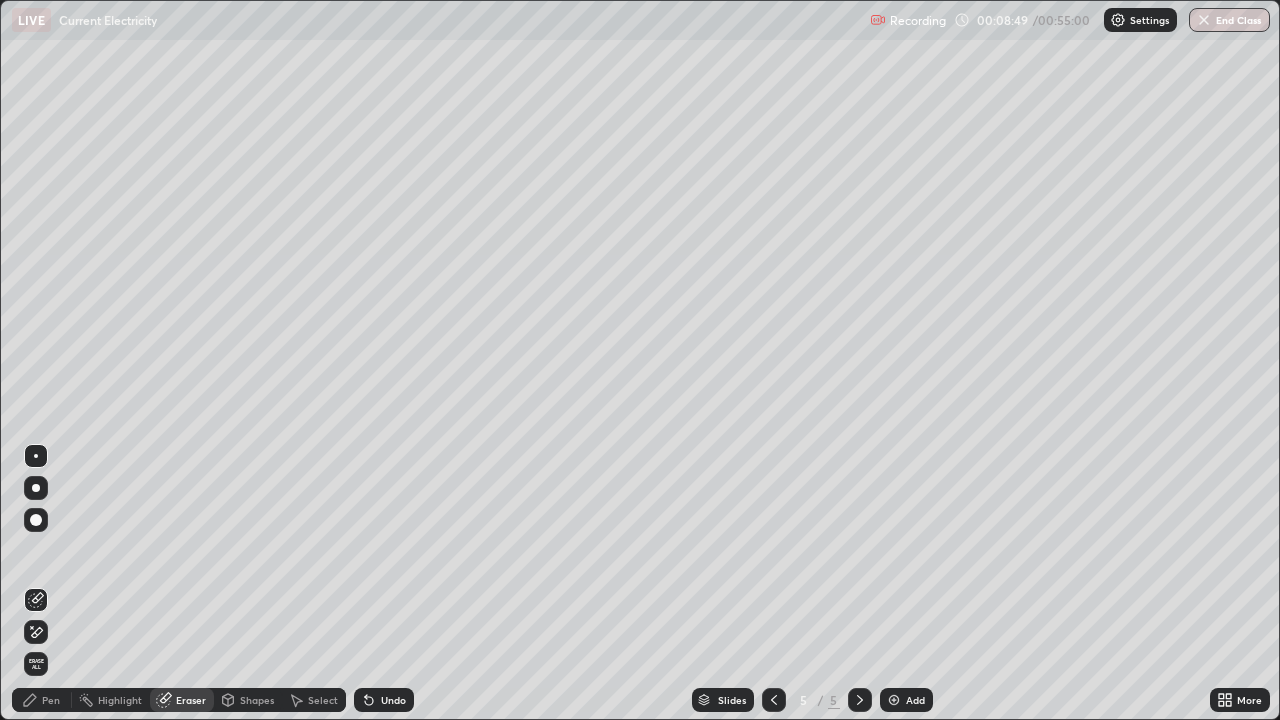 click on "Pen" at bounding box center (51, 700) 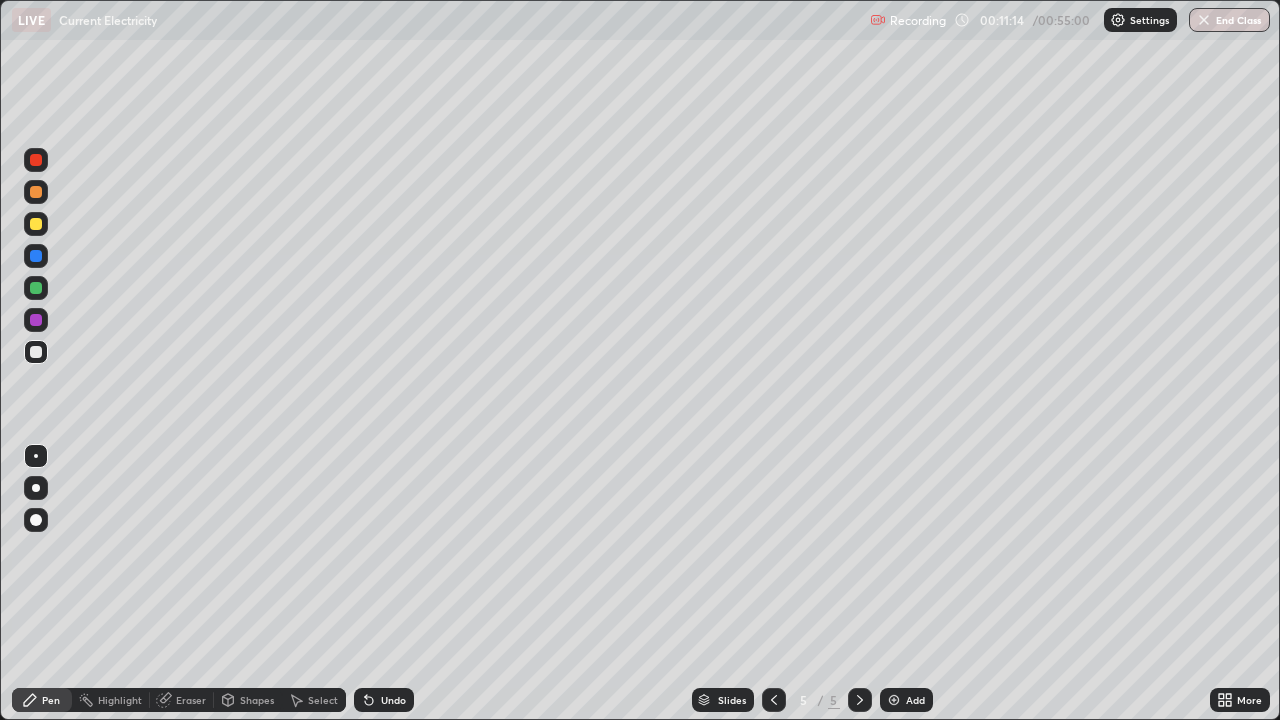 click on "Eraser" at bounding box center (191, 700) 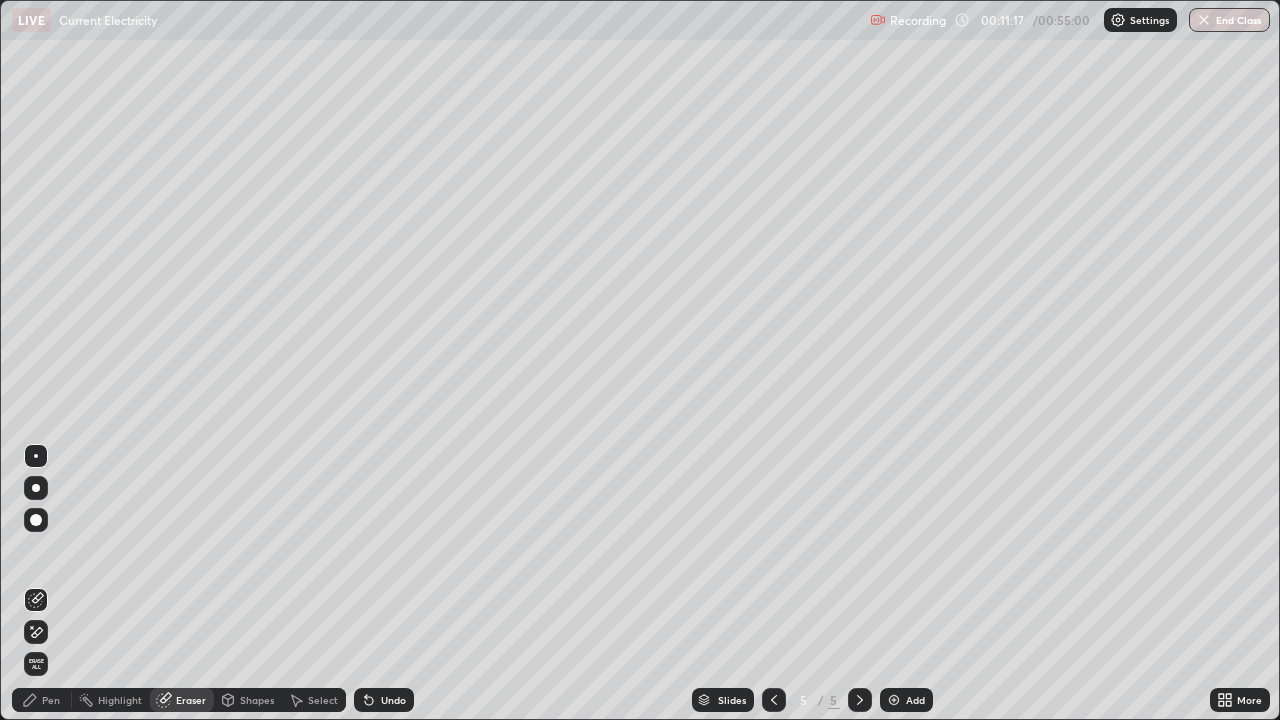 click on "Pen" at bounding box center [51, 700] 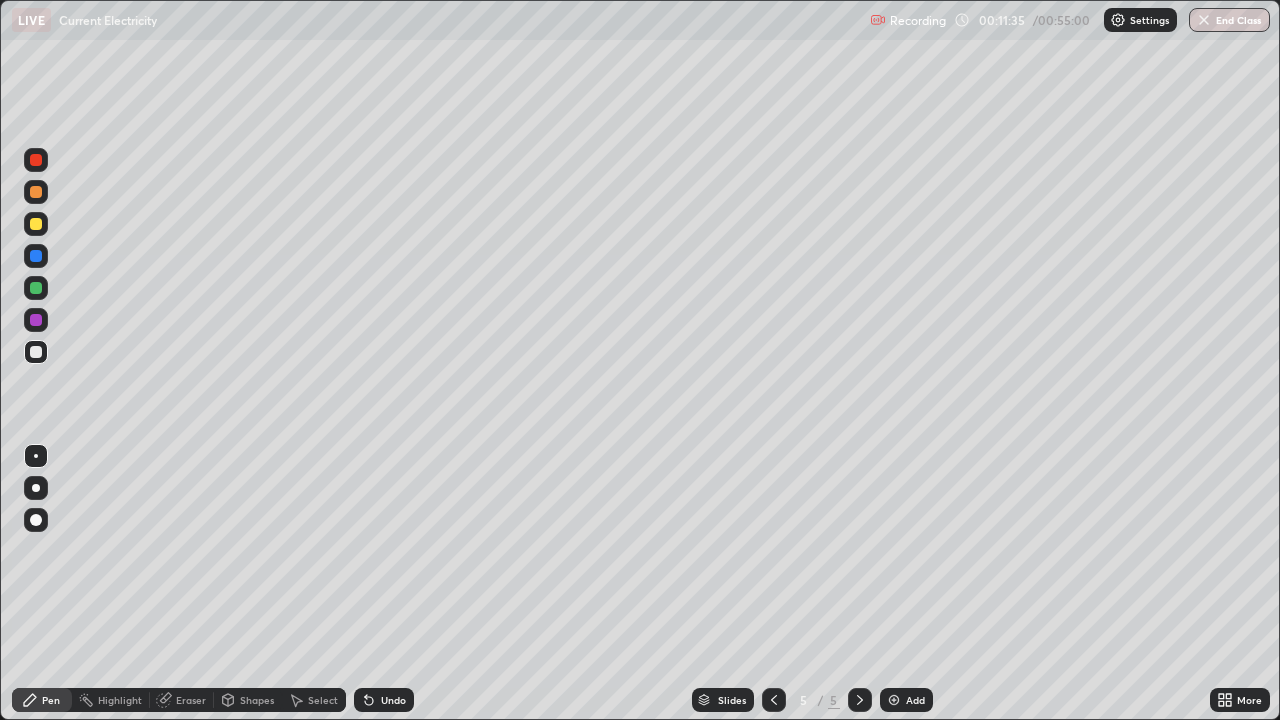 click on "Eraser" at bounding box center (182, 700) 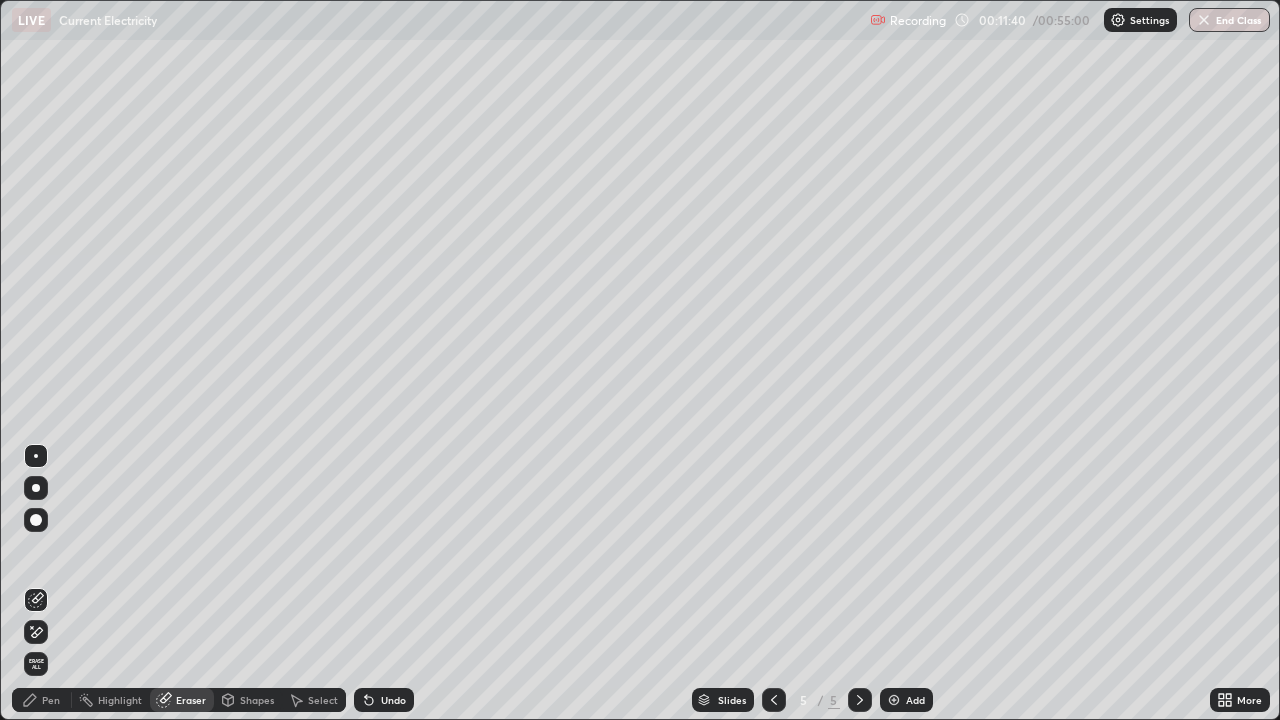 click on "Eraser" at bounding box center (191, 700) 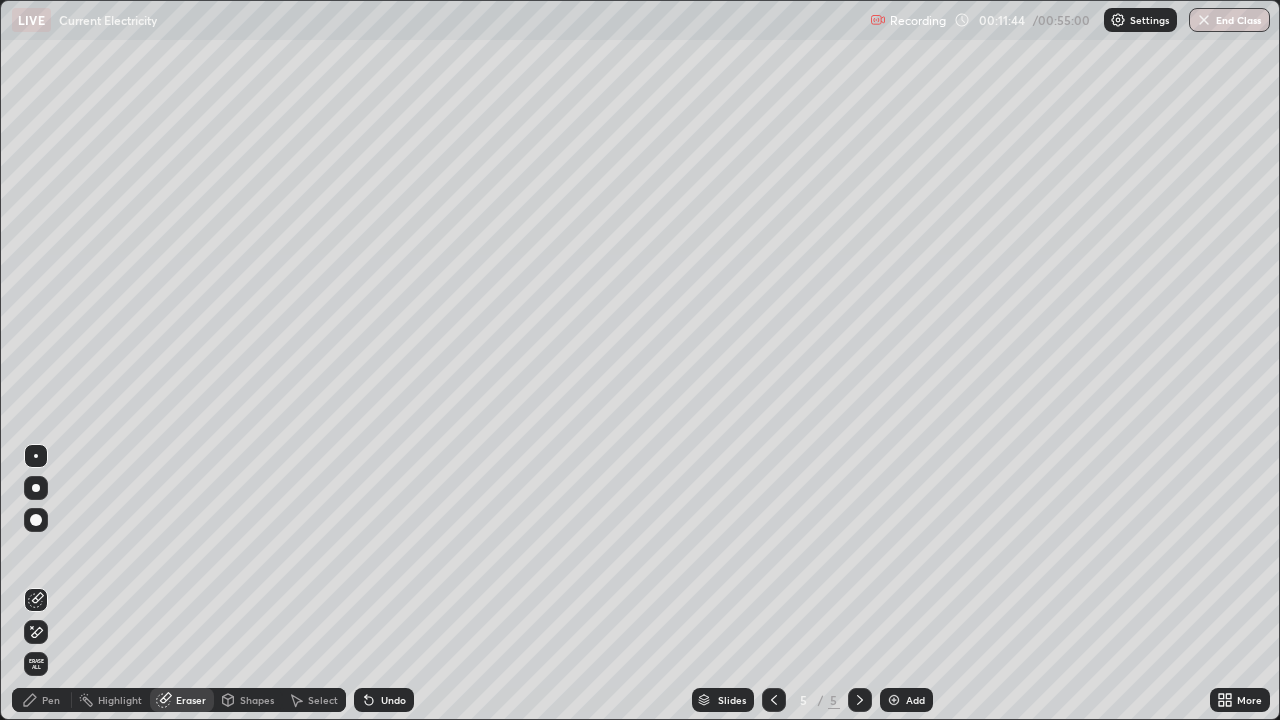 click on "Pen" at bounding box center [51, 700] 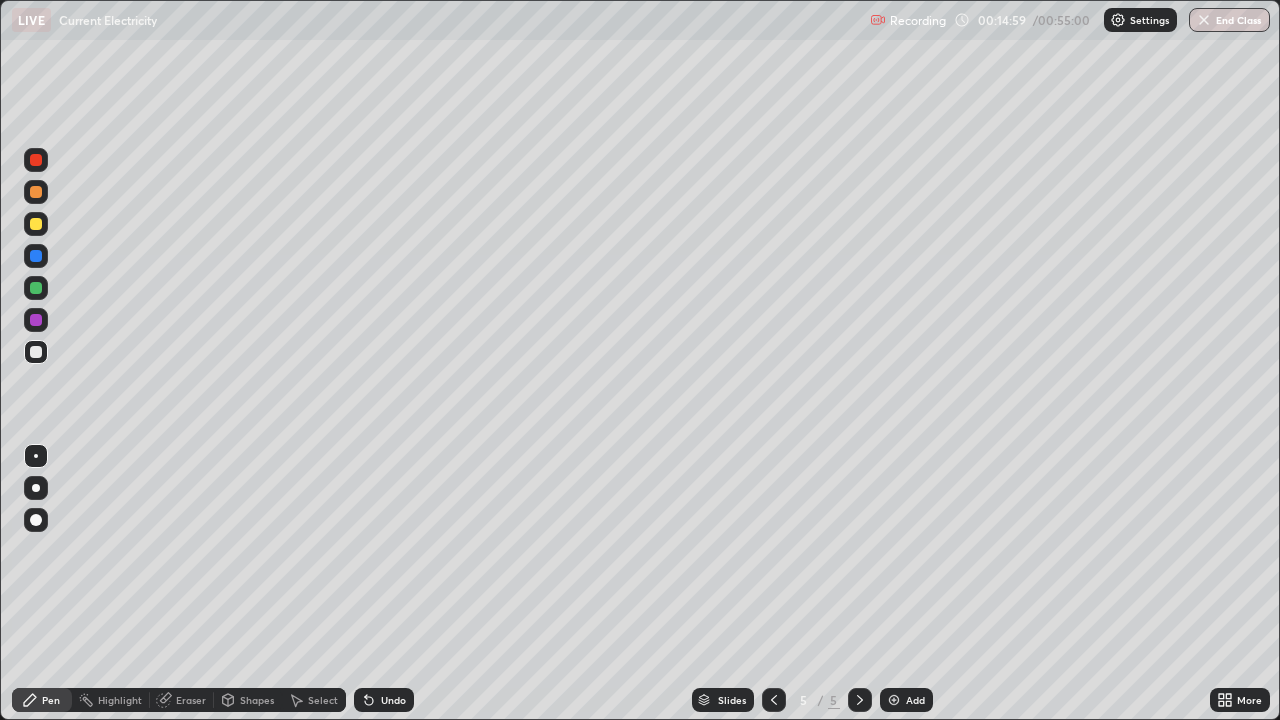 click at bounding box center (894, 700) 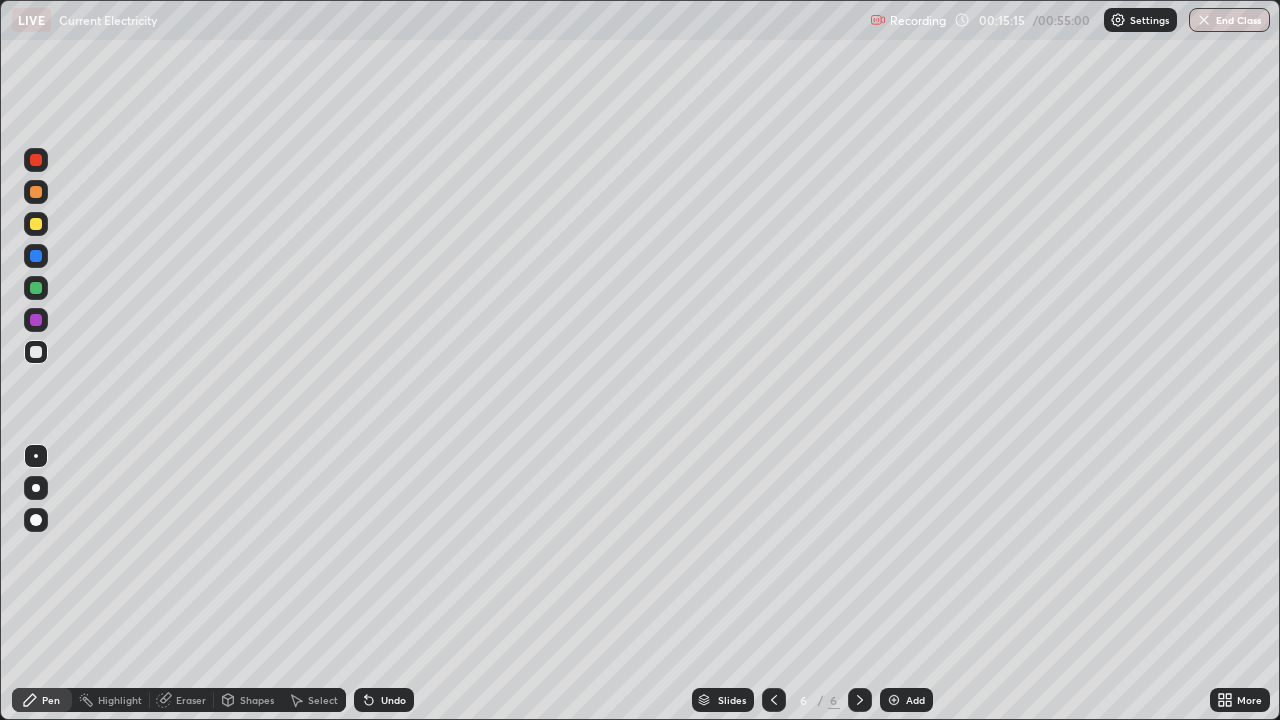 click on "Eraser" at bounding box center (191, 700) 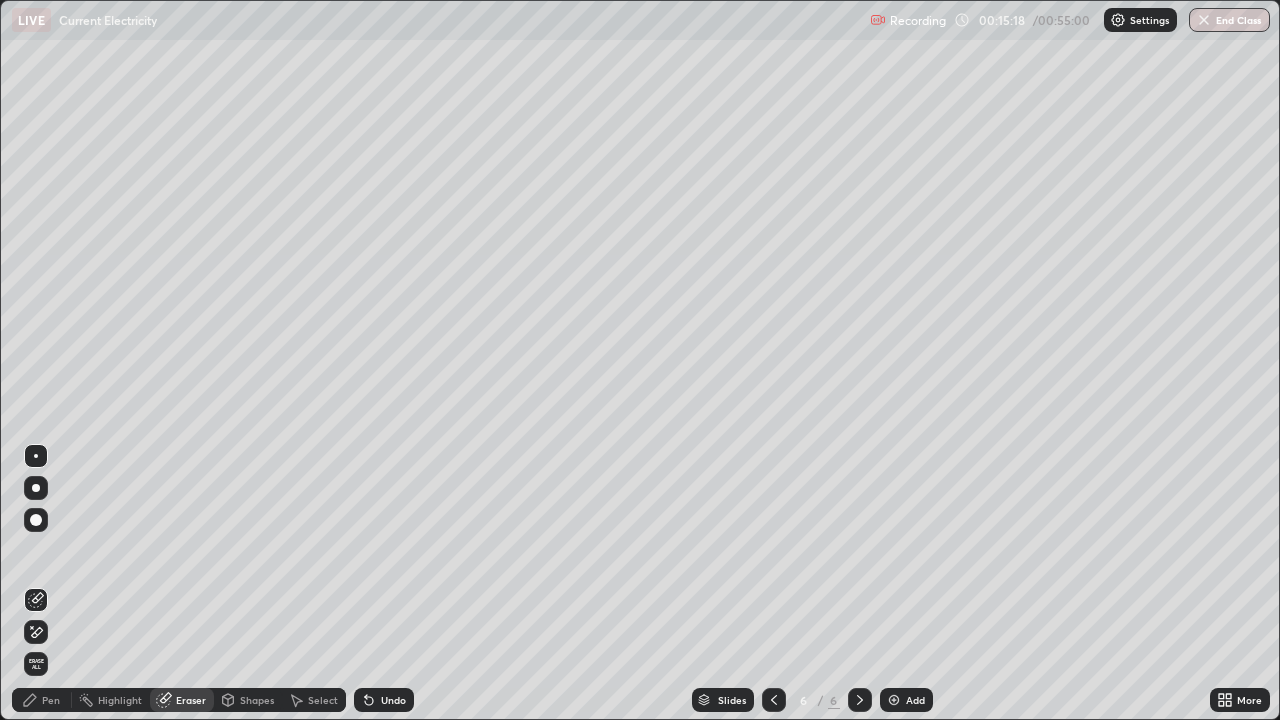 click on "Pen" at bounding box center (51, 700) 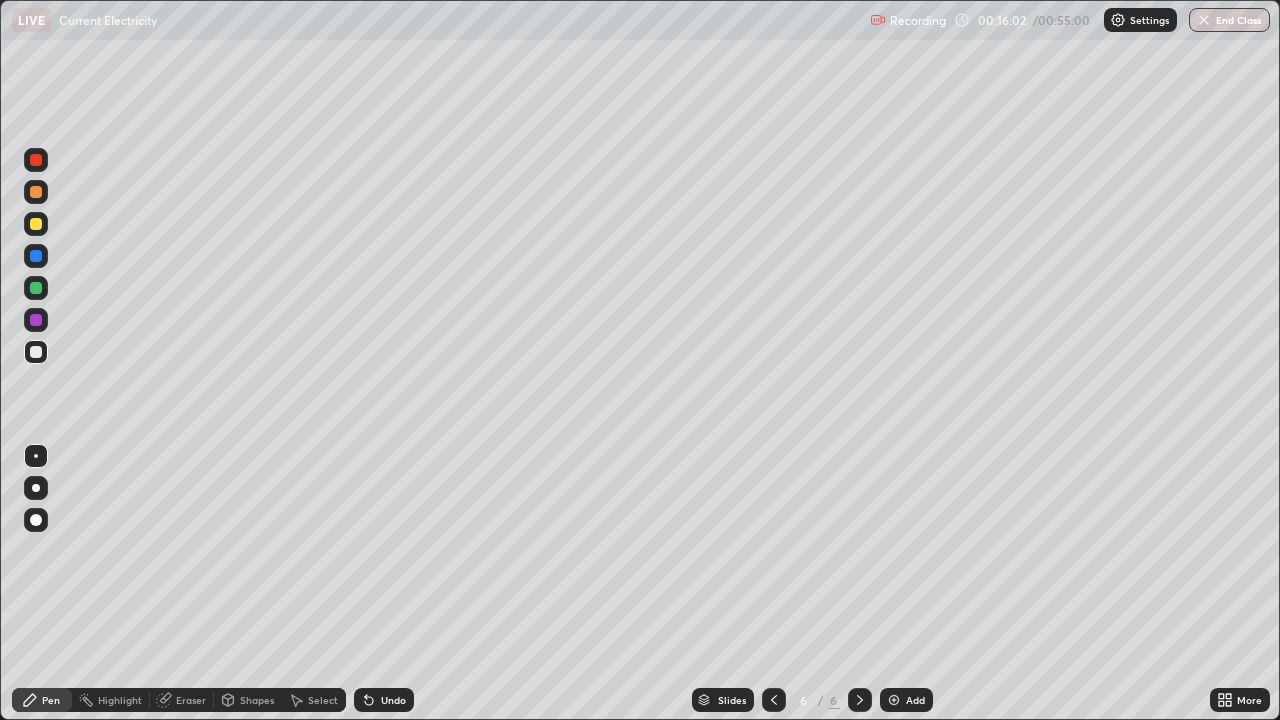 click at bounding box center (894, 700) 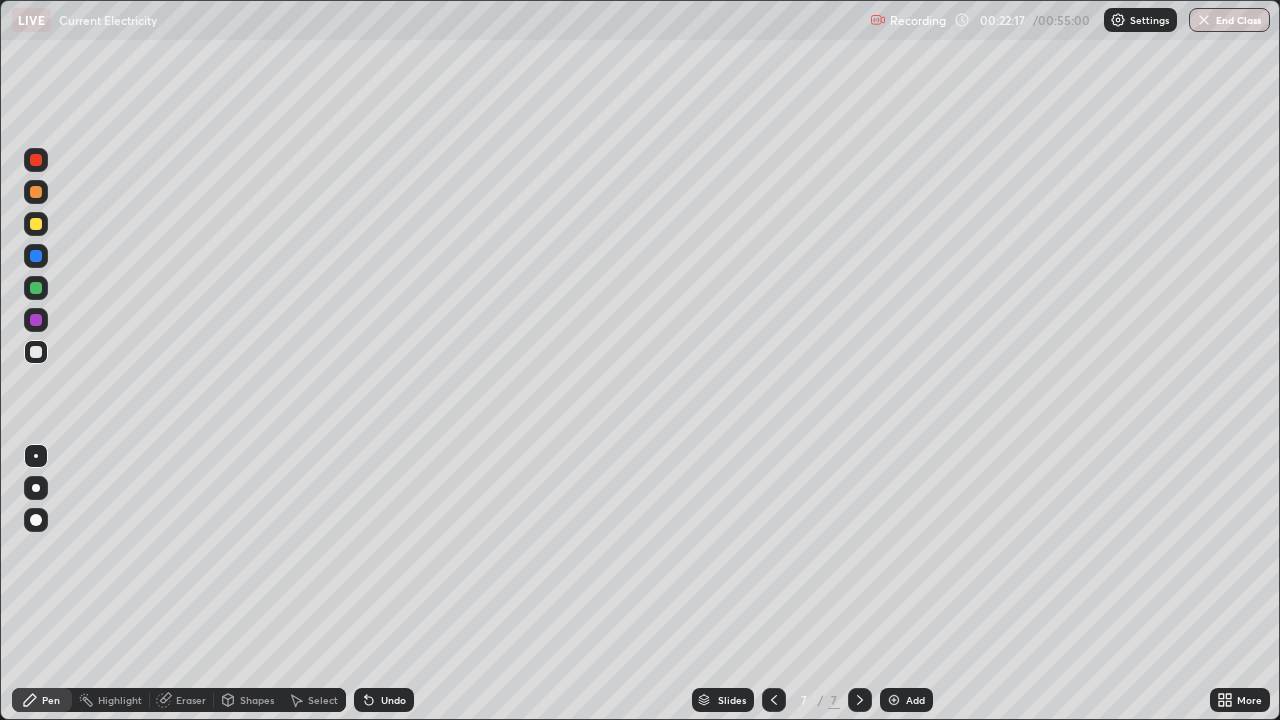 click at bounding box center (894, 700) 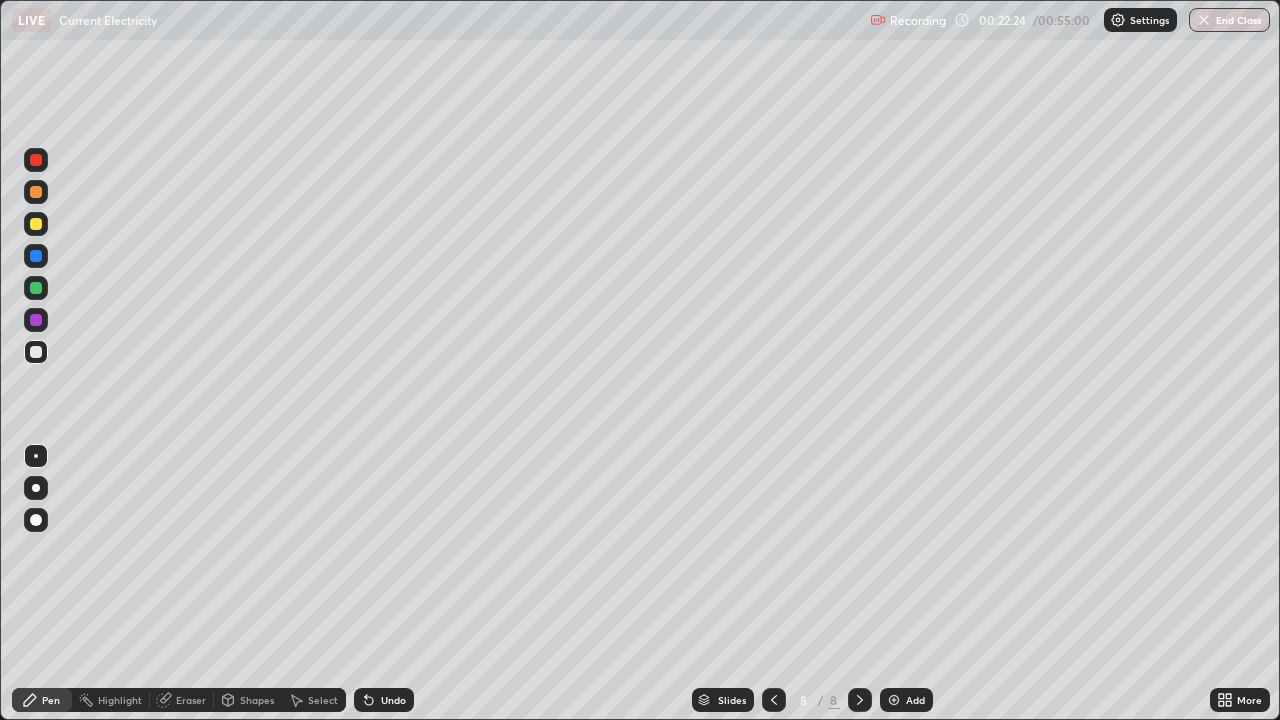 click 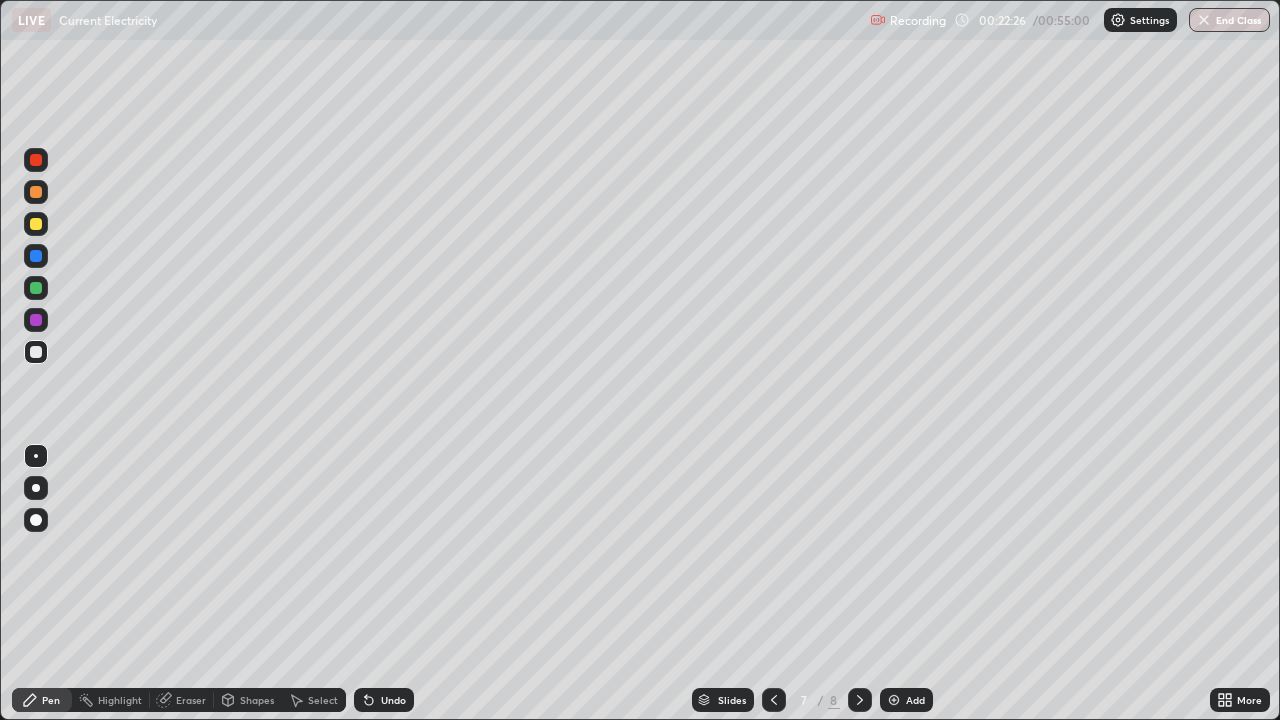 click at bounding box center (774, 700) 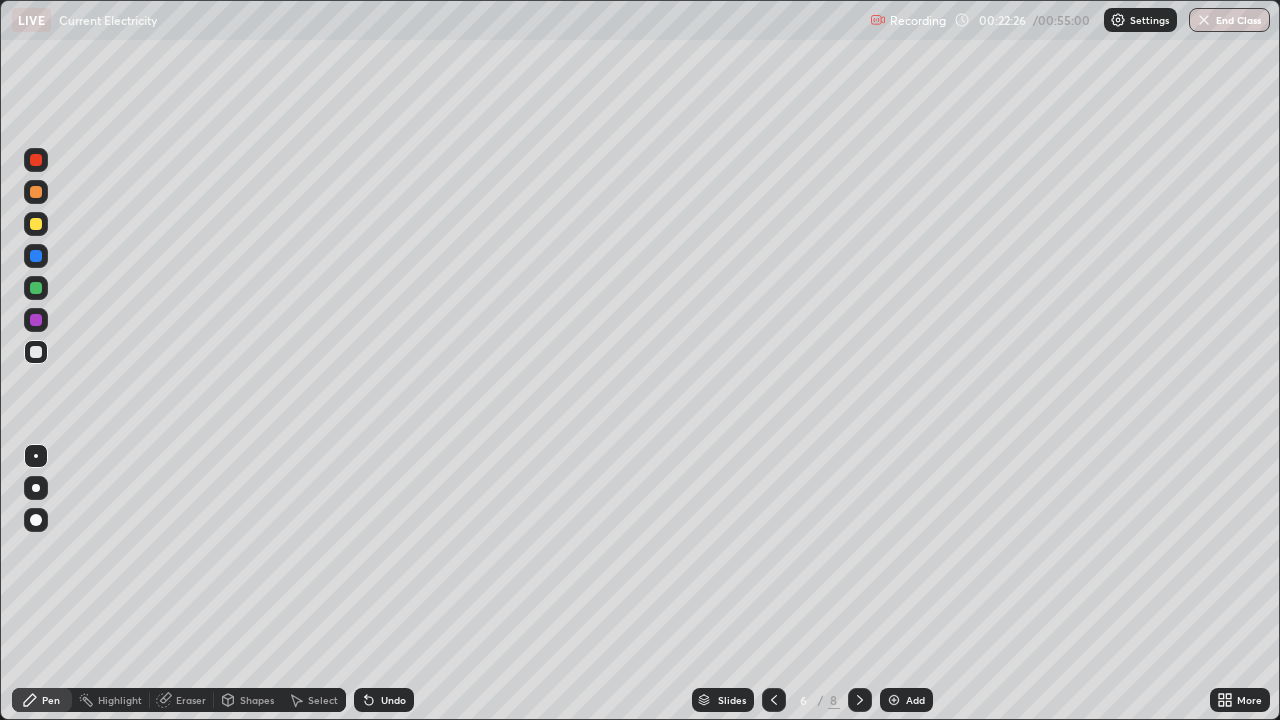 click at bounding box center (774, 700) 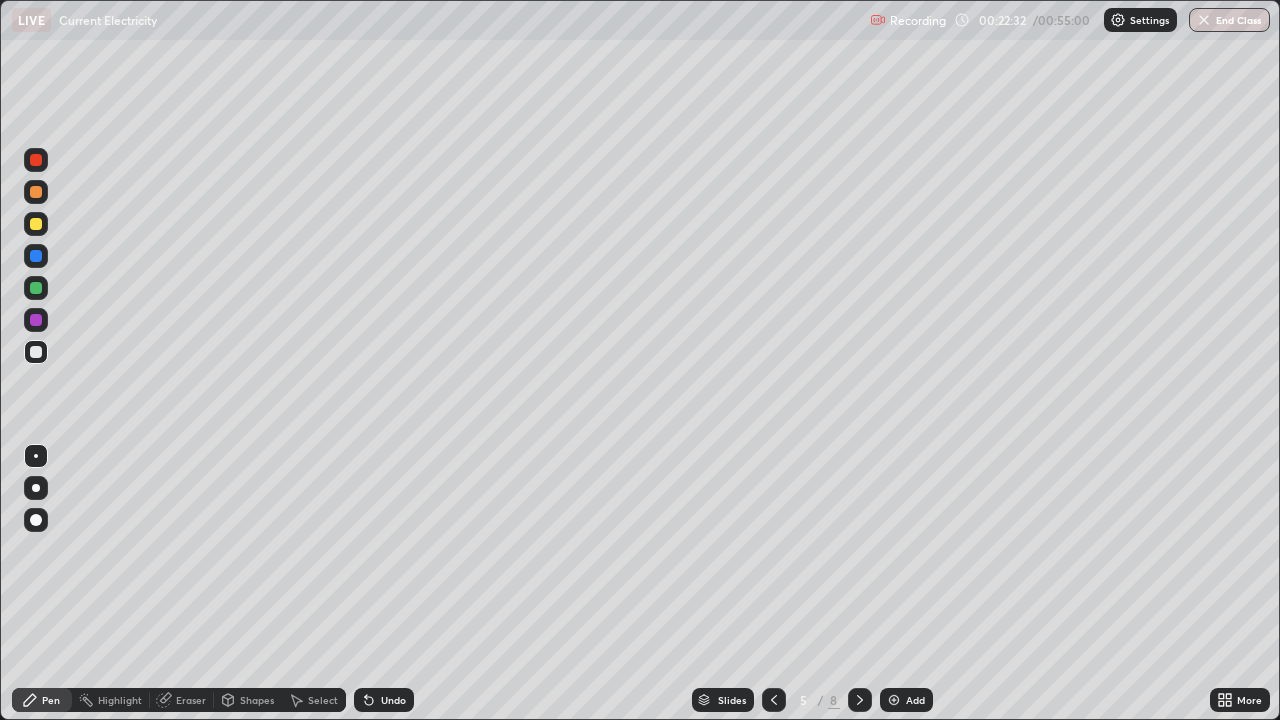 click 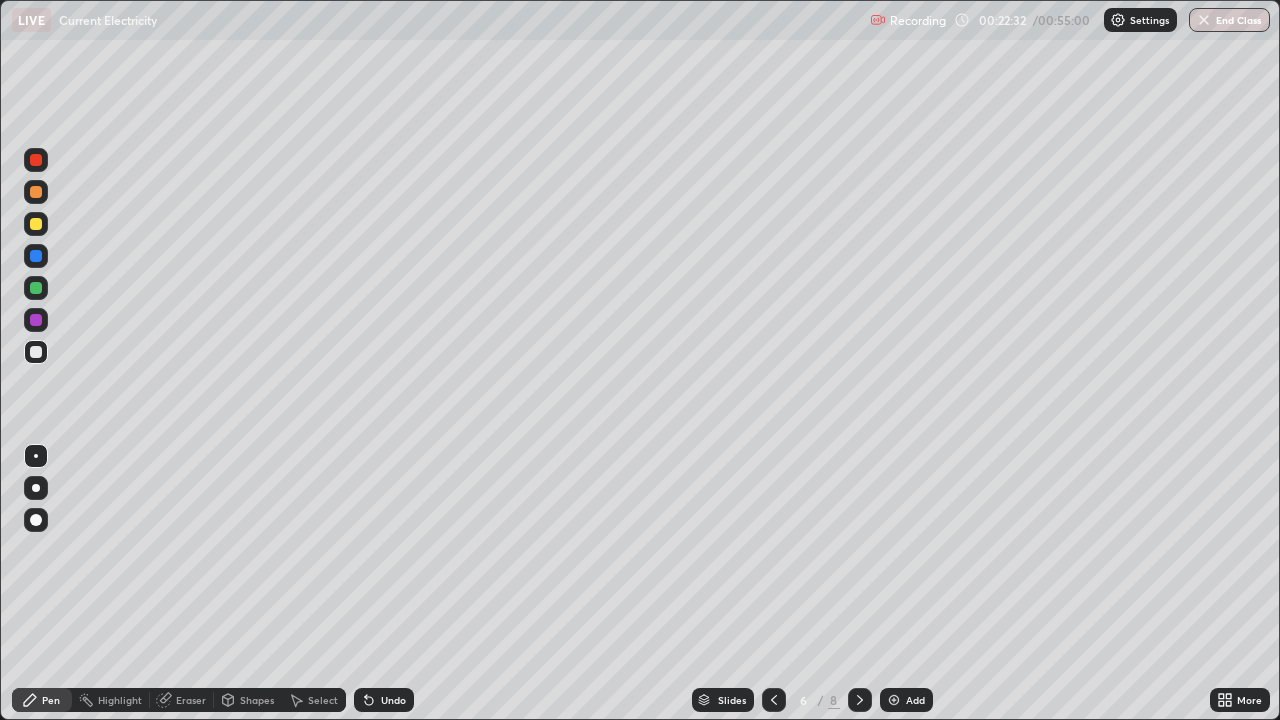 click 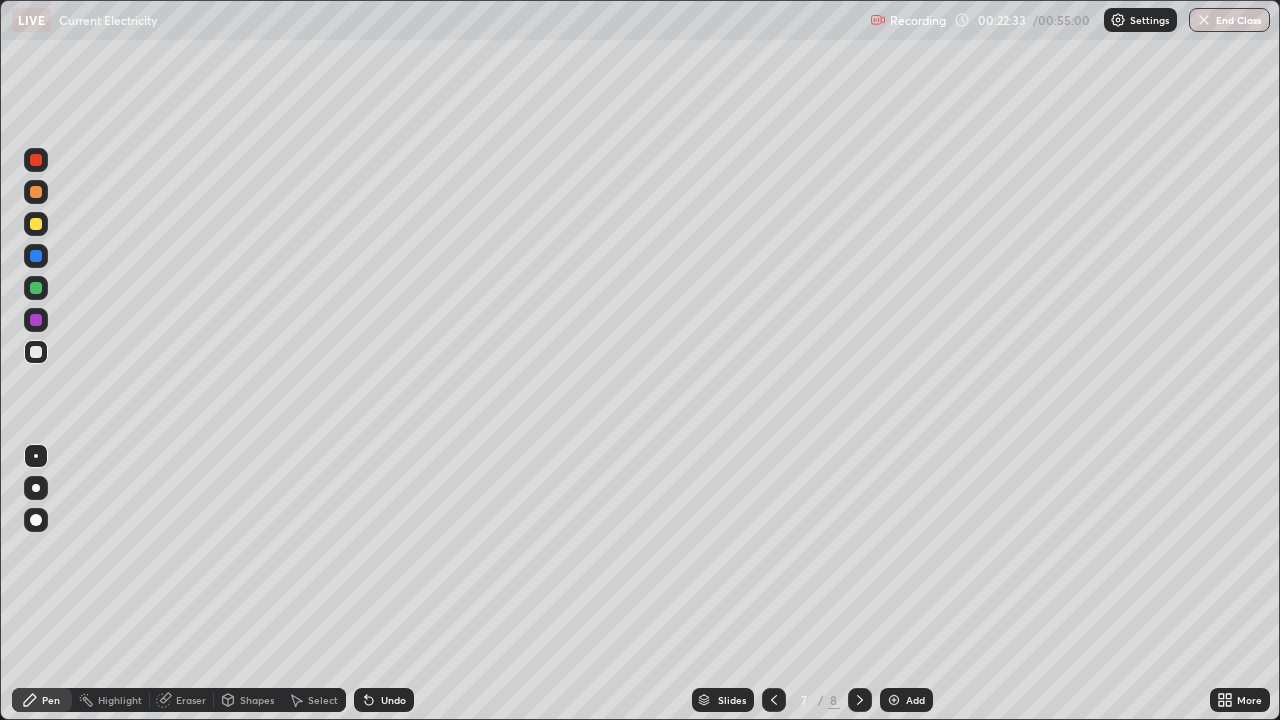 click 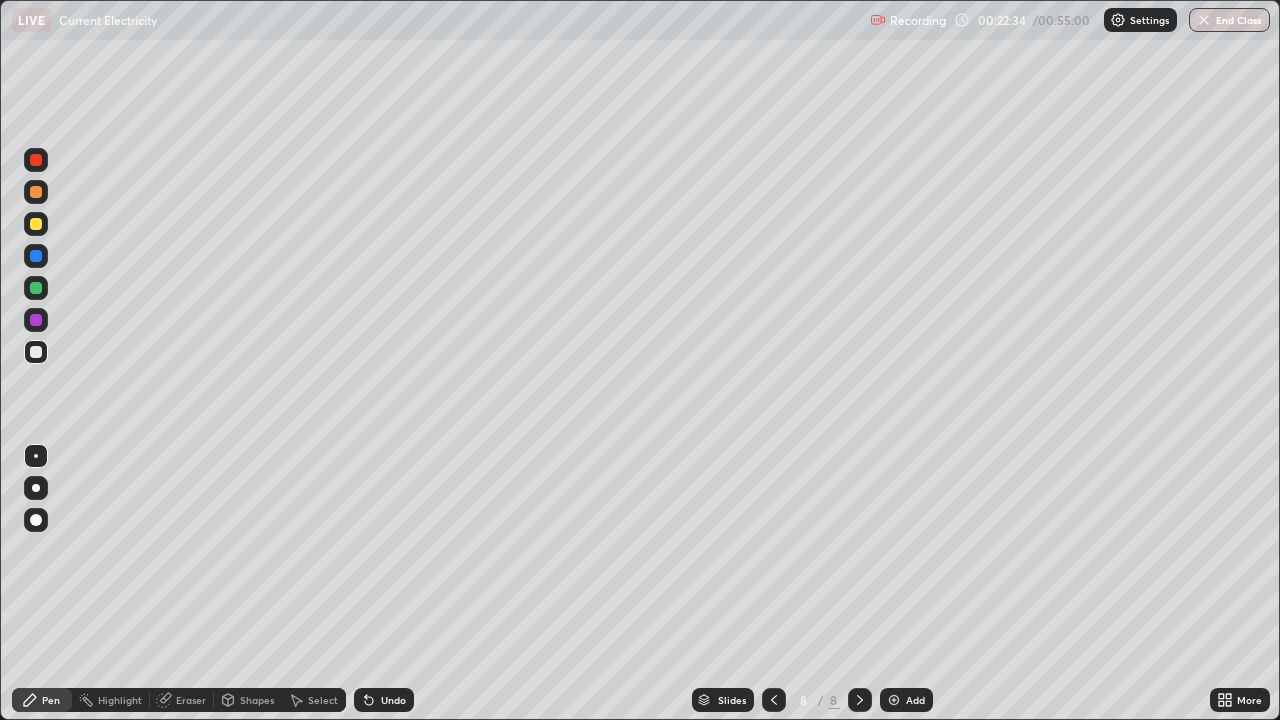 click 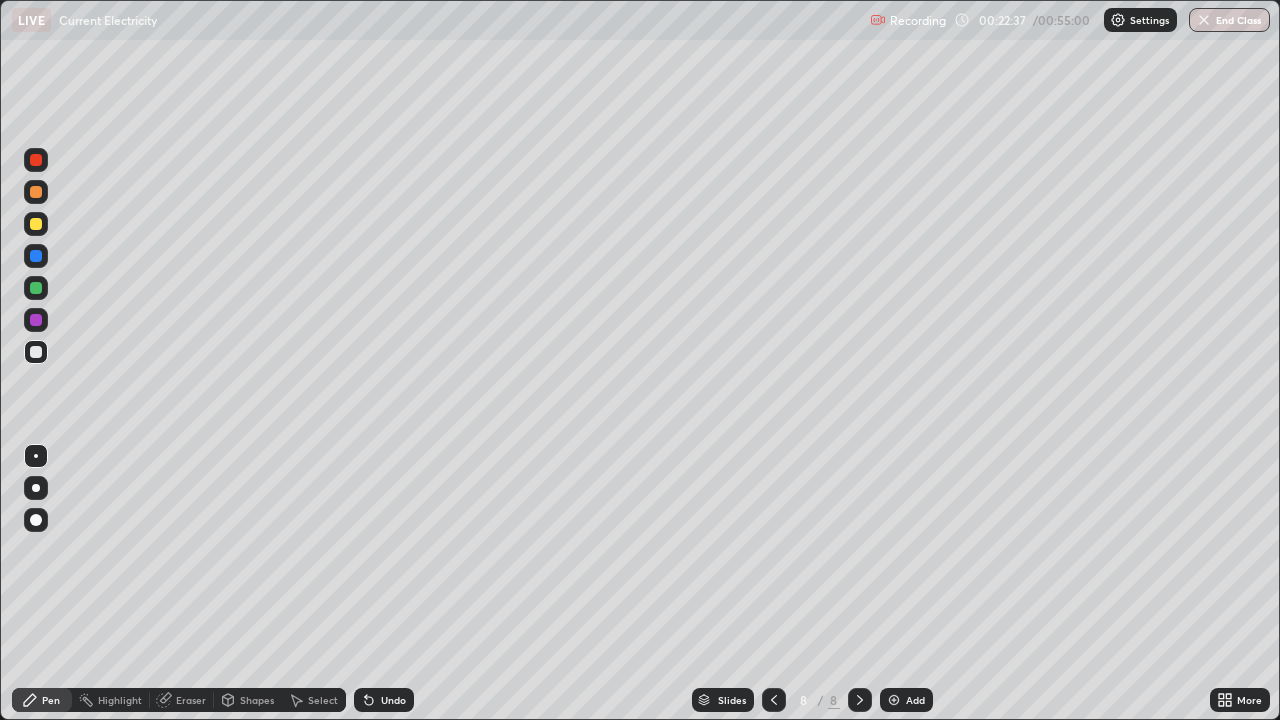 click at bounding box center (774, 700) 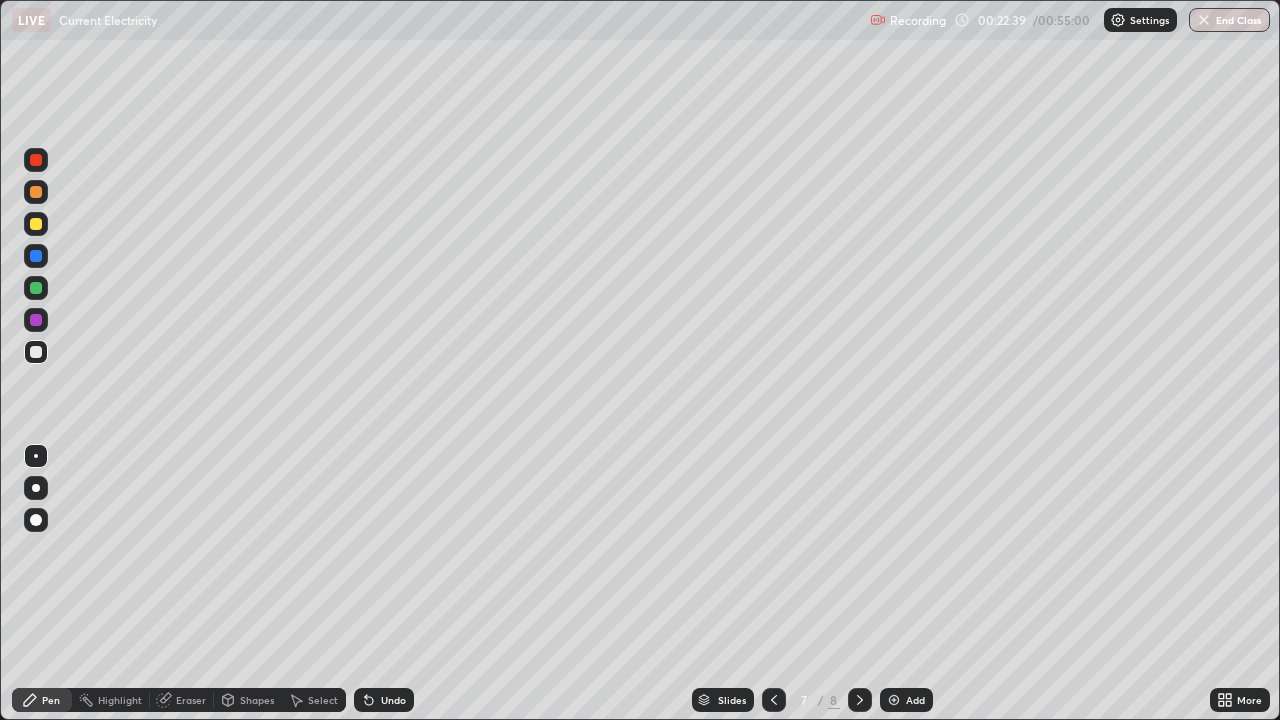 click at bounding box center (860, 700) 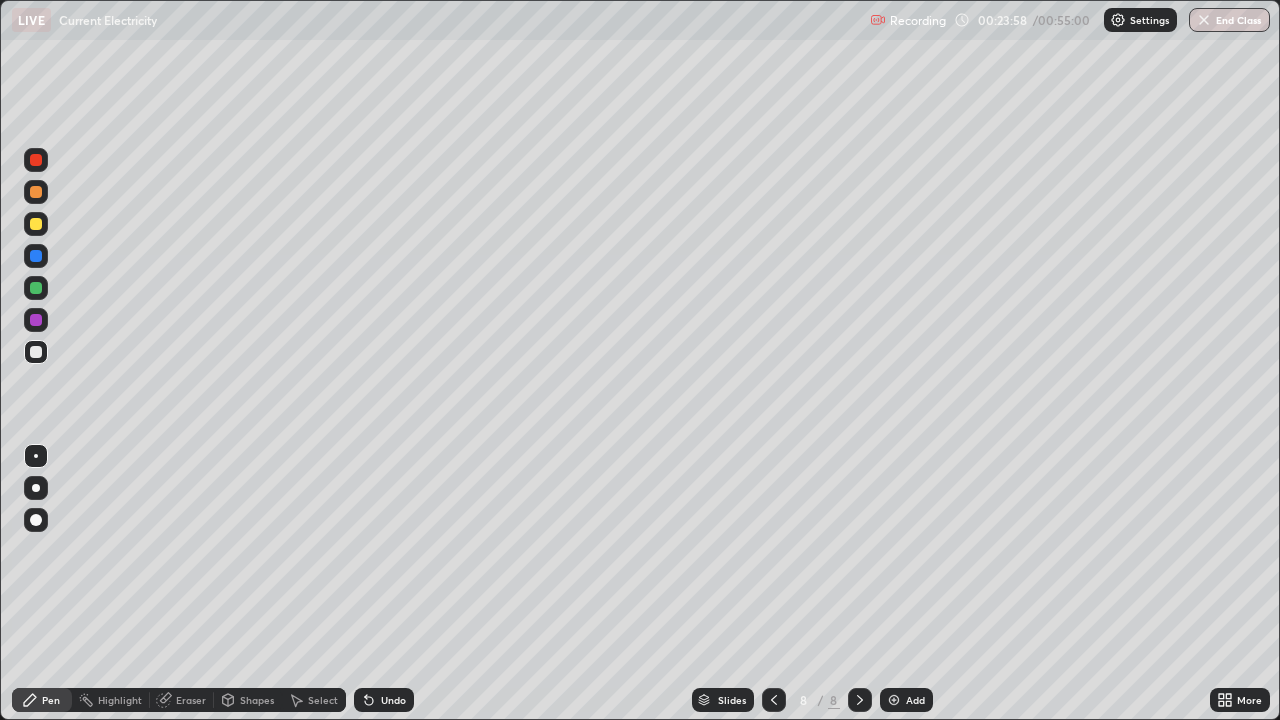 click at bounding box center [36, 320] 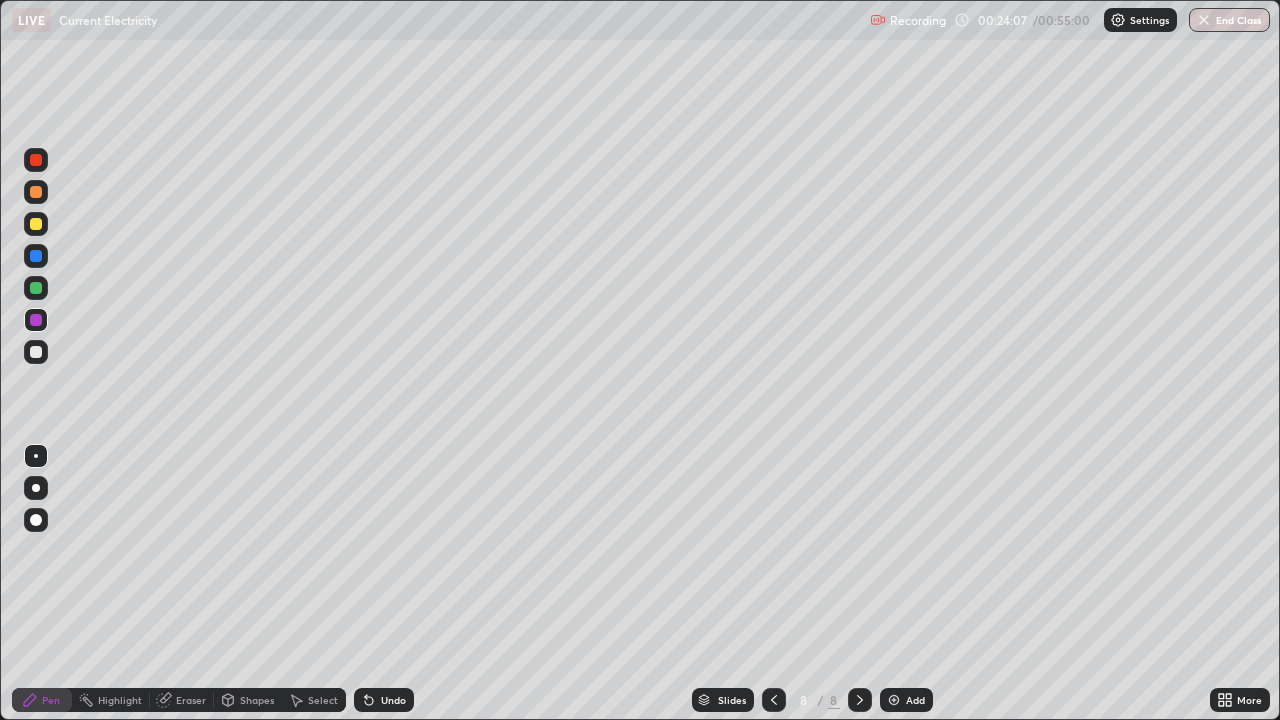 click at bounding box center (36, 224) 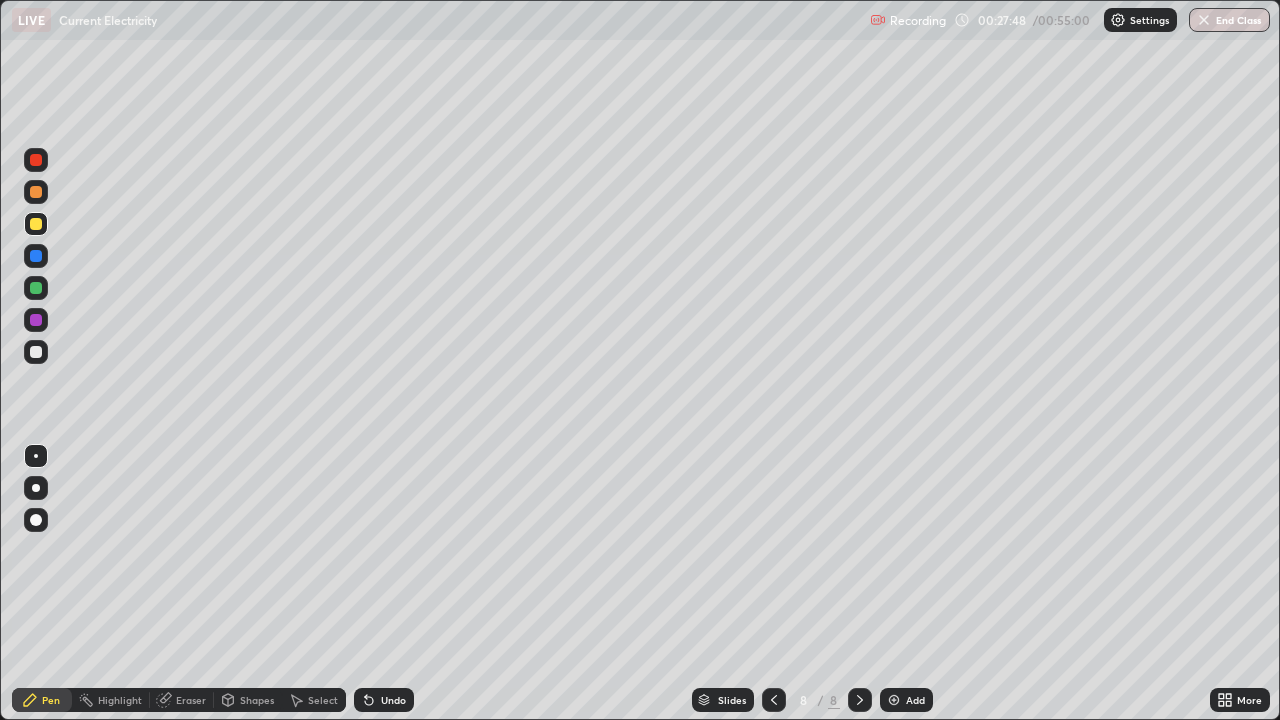 click at bounding box center (36, 320) 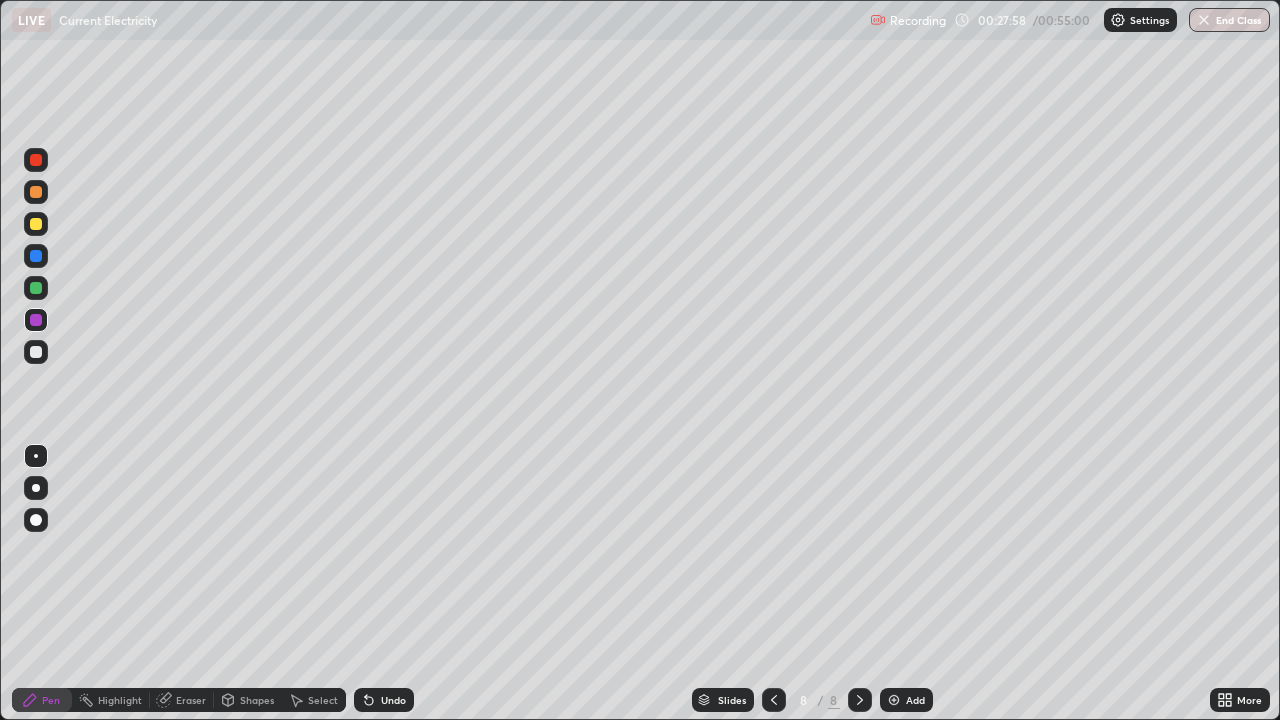 click at bounding box center (36, 320) 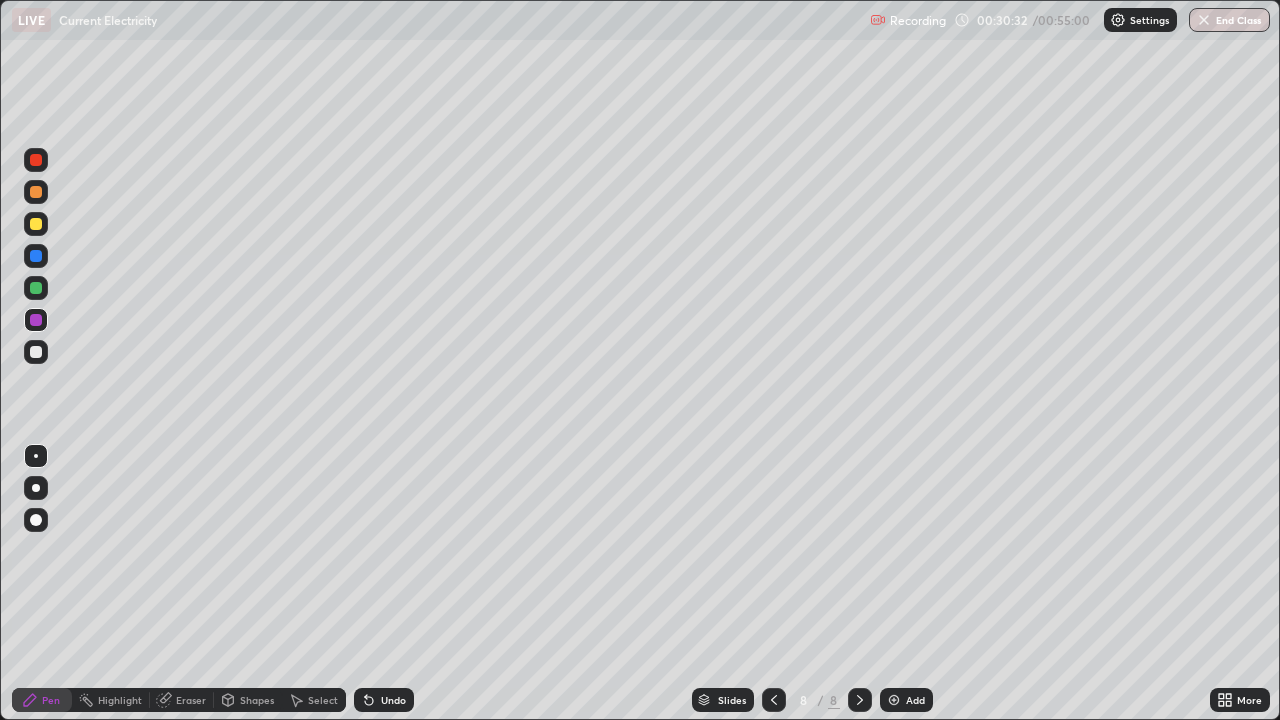click on "Eraser" at bounding box center [191, 700] 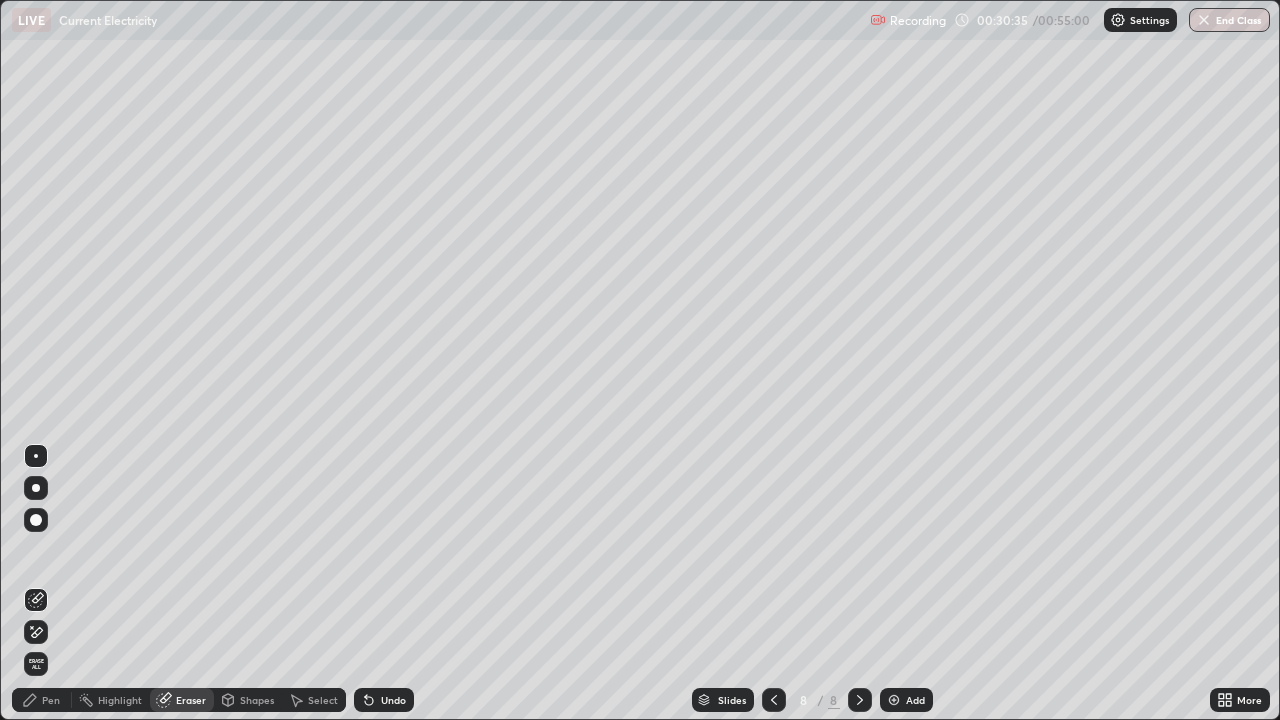 click on "Pen" at bounding box center (51, 700) 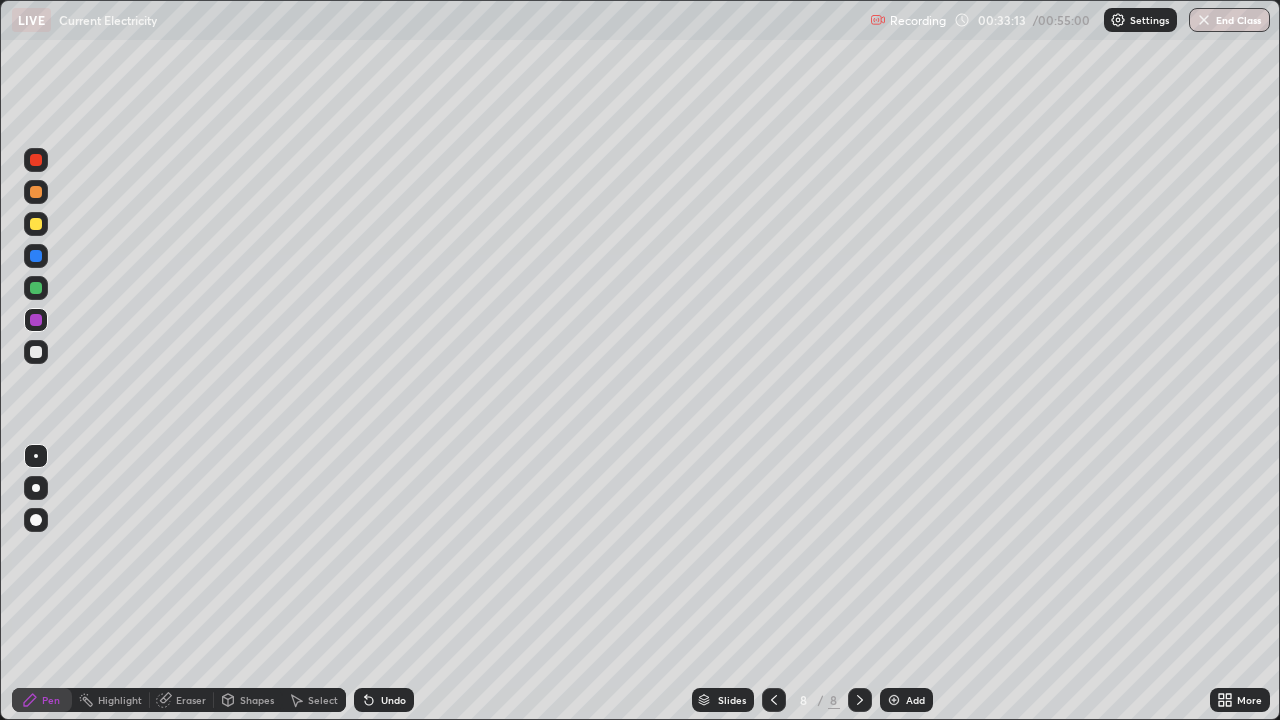 click on "Eraser" at bounding box center (191, 700) 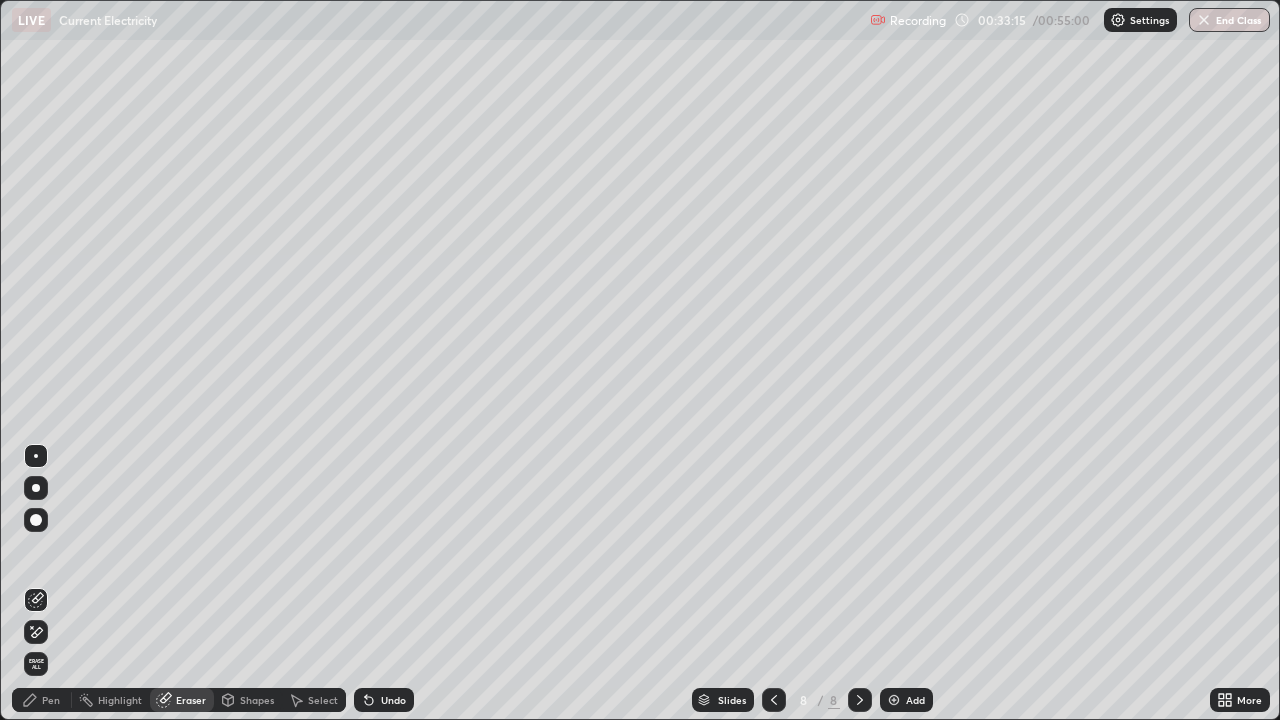 click on "Pen" at bounding box center [51, 700] 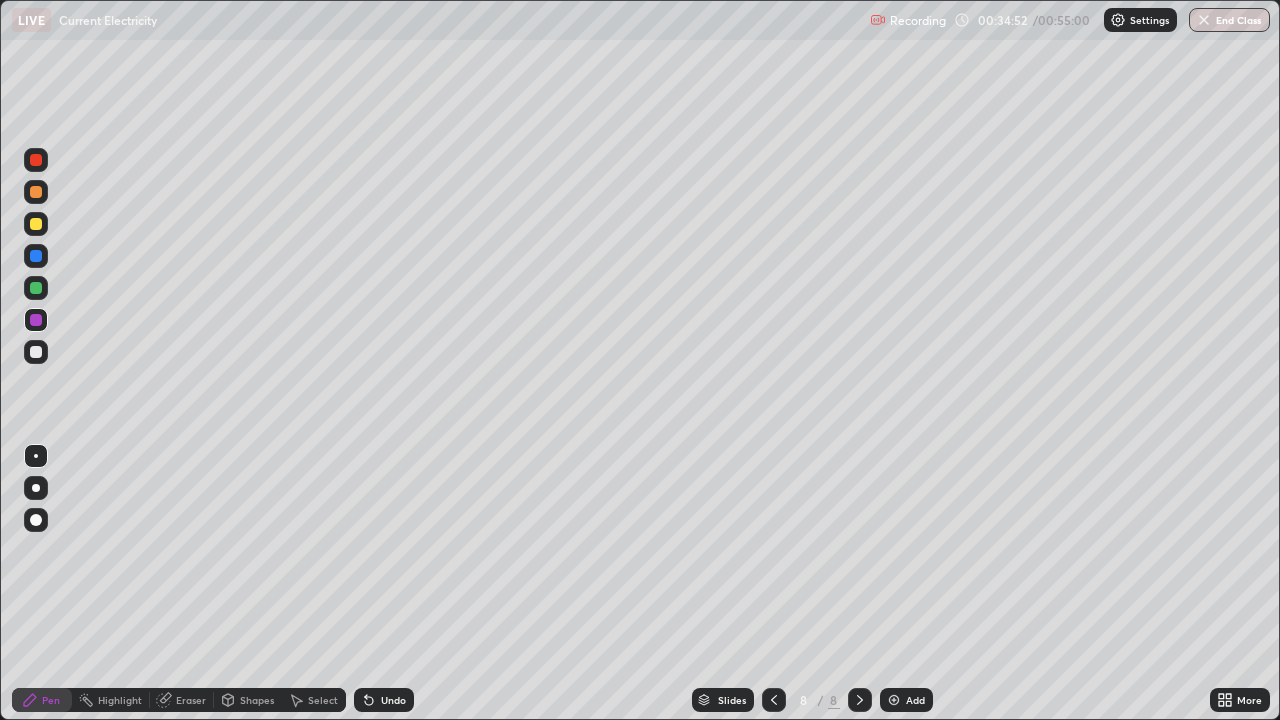 click 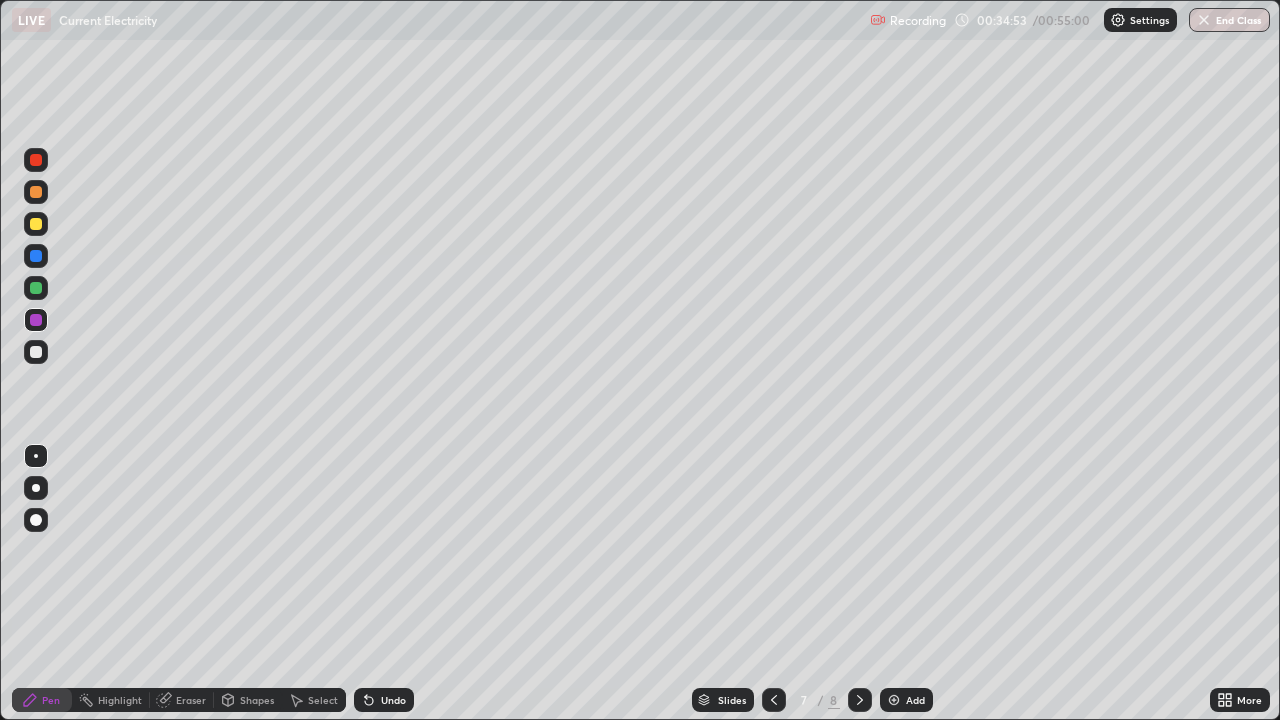 click 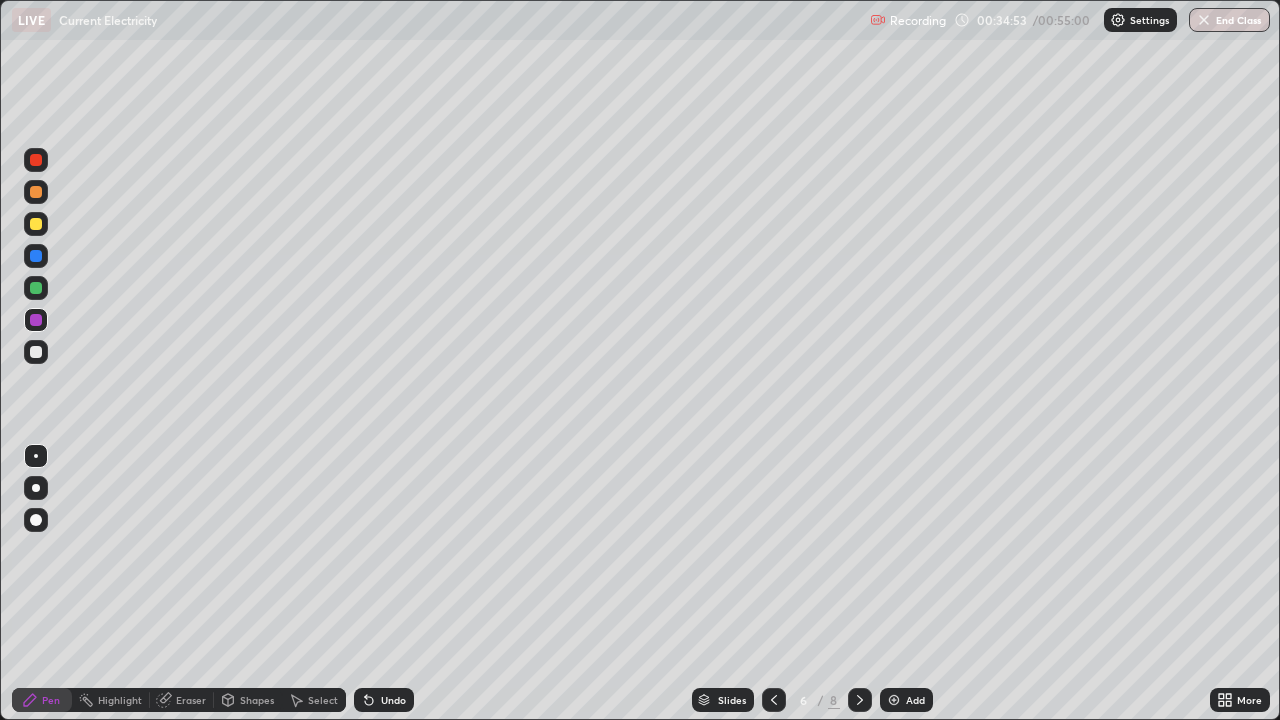 click 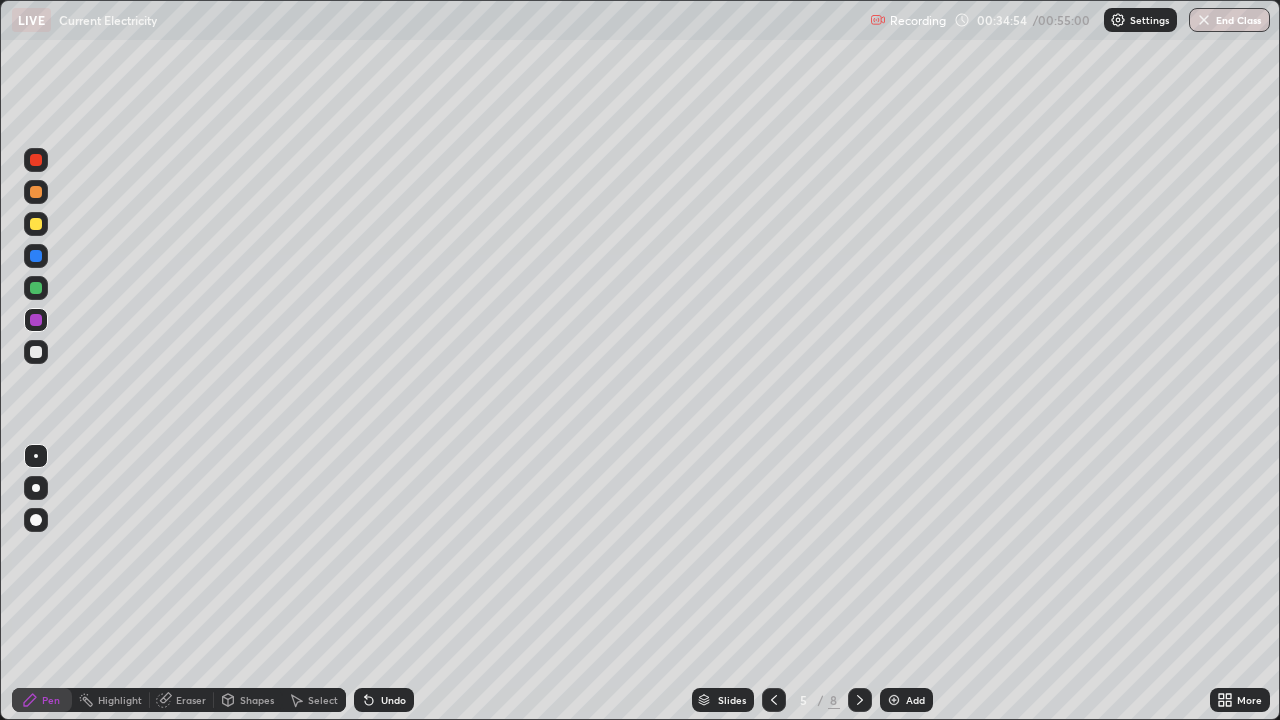 click 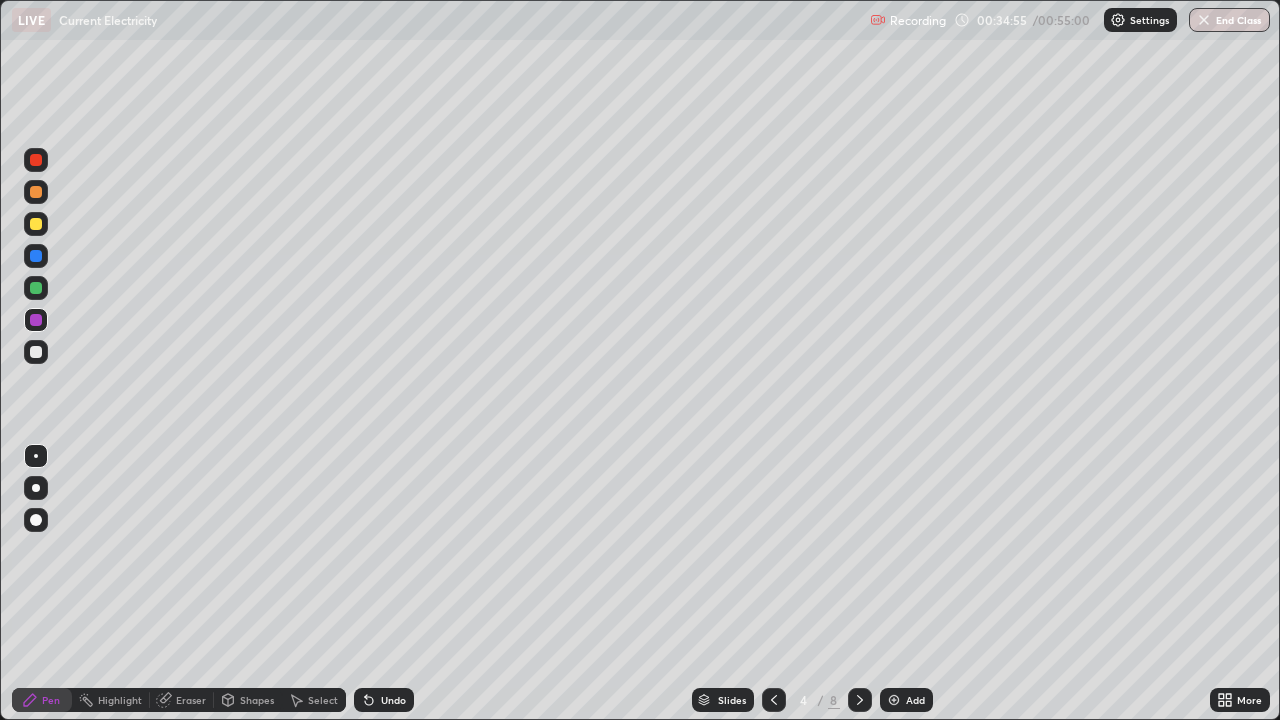 click at bounding box center [774, 700] 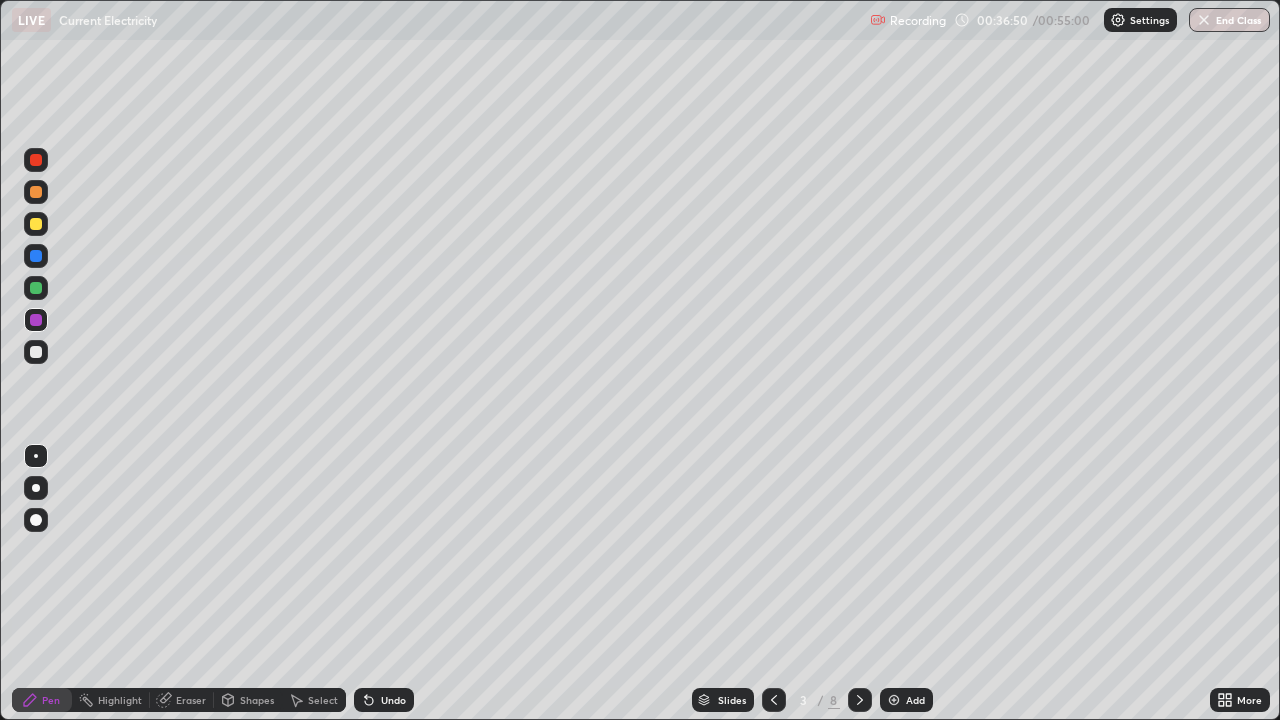 click on "Eraser" at bounding box center [191, 700] 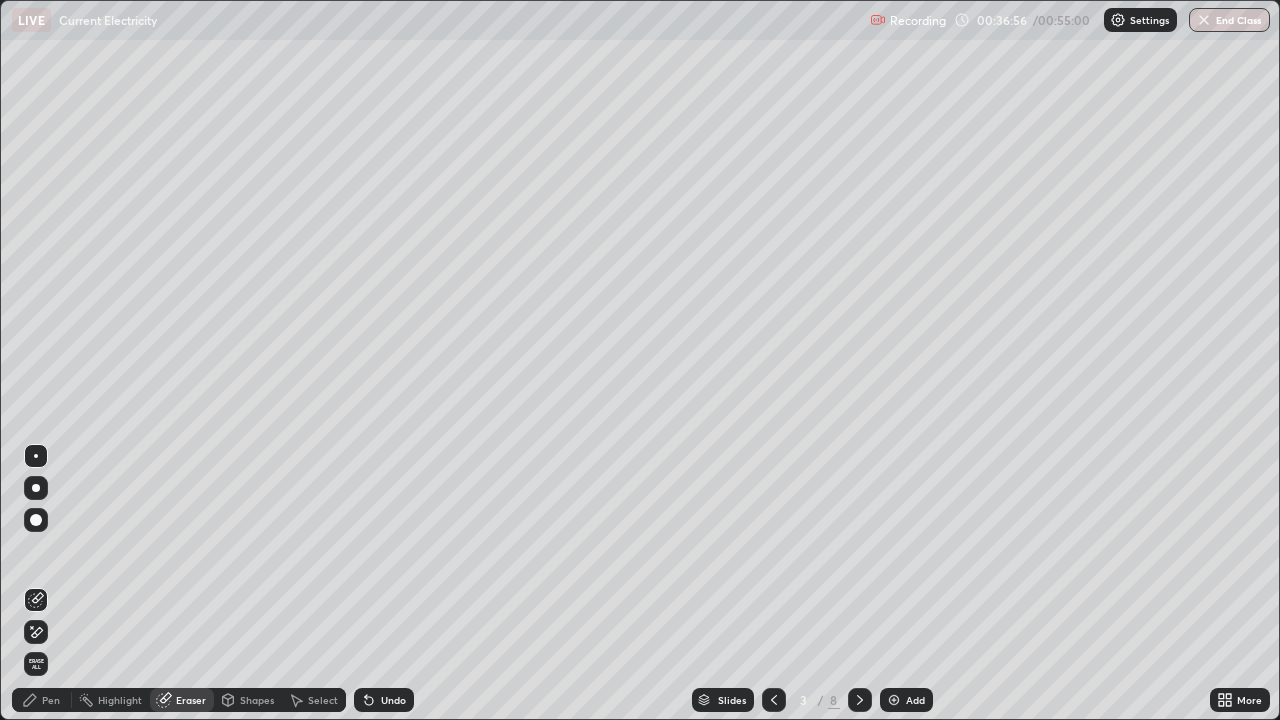 click on "Pen" at bounding box center (42, 700) 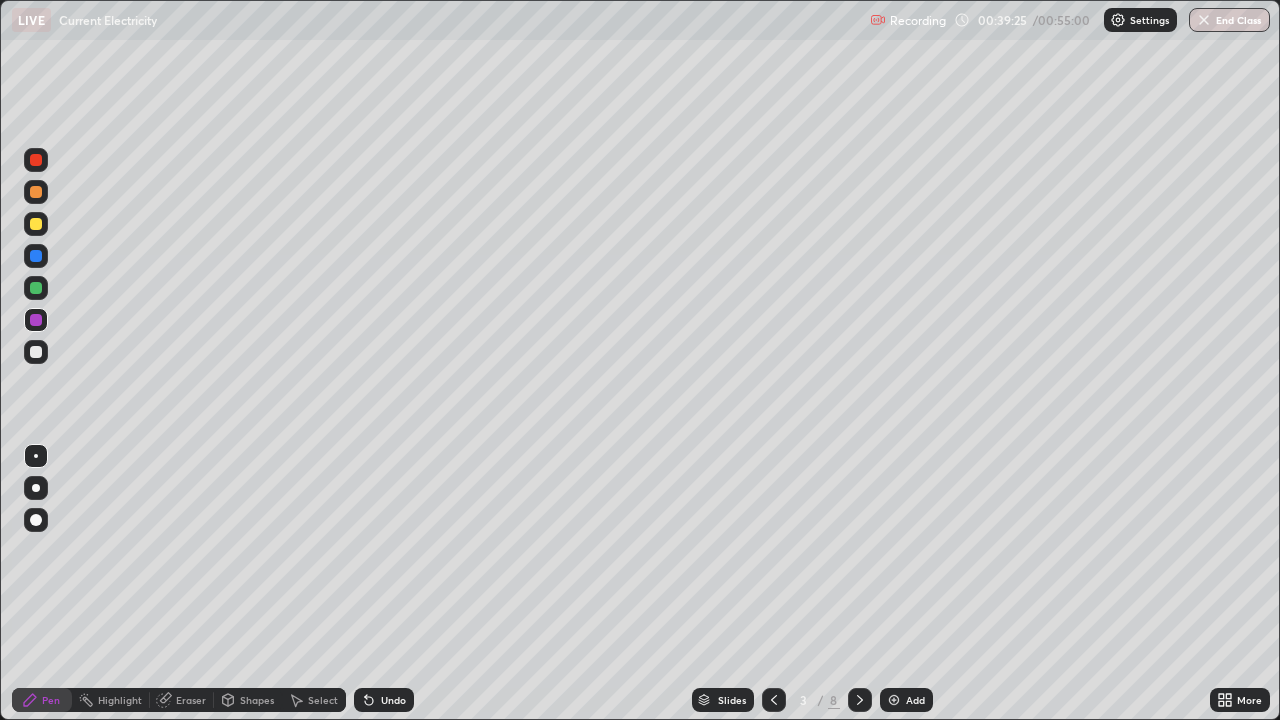 click 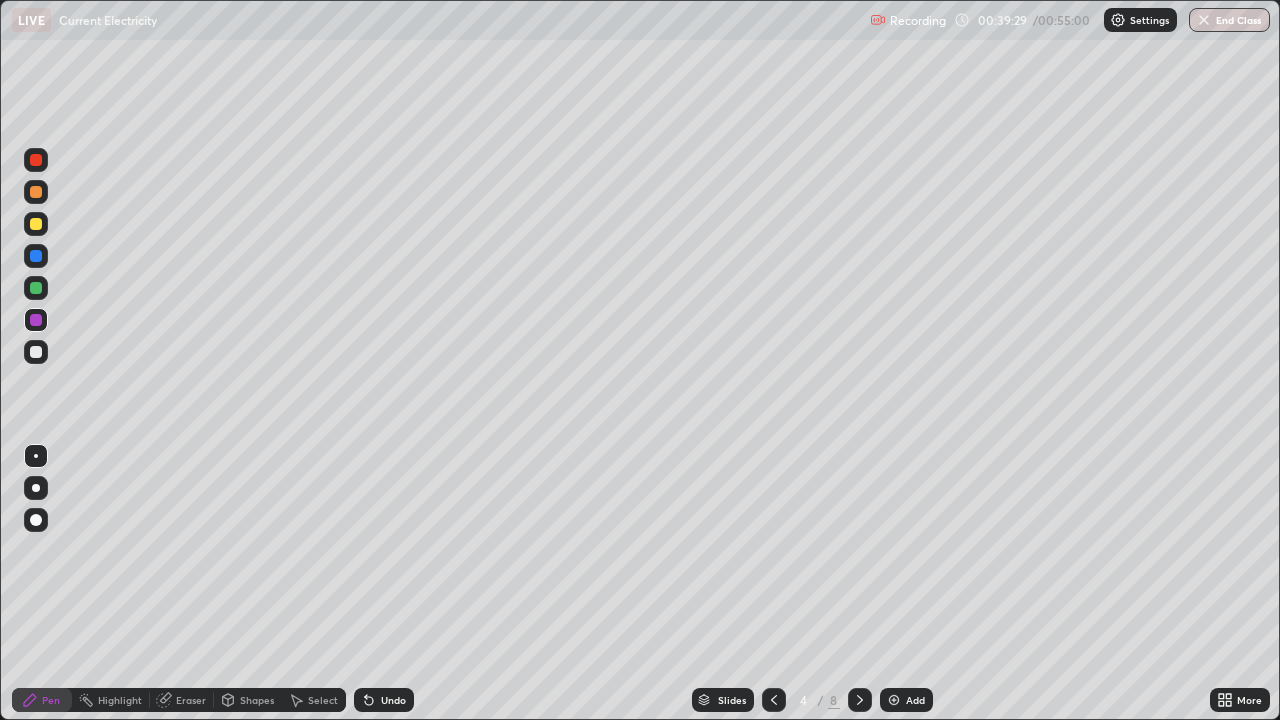 click on "End Class" at bounding box center (1229, 20) 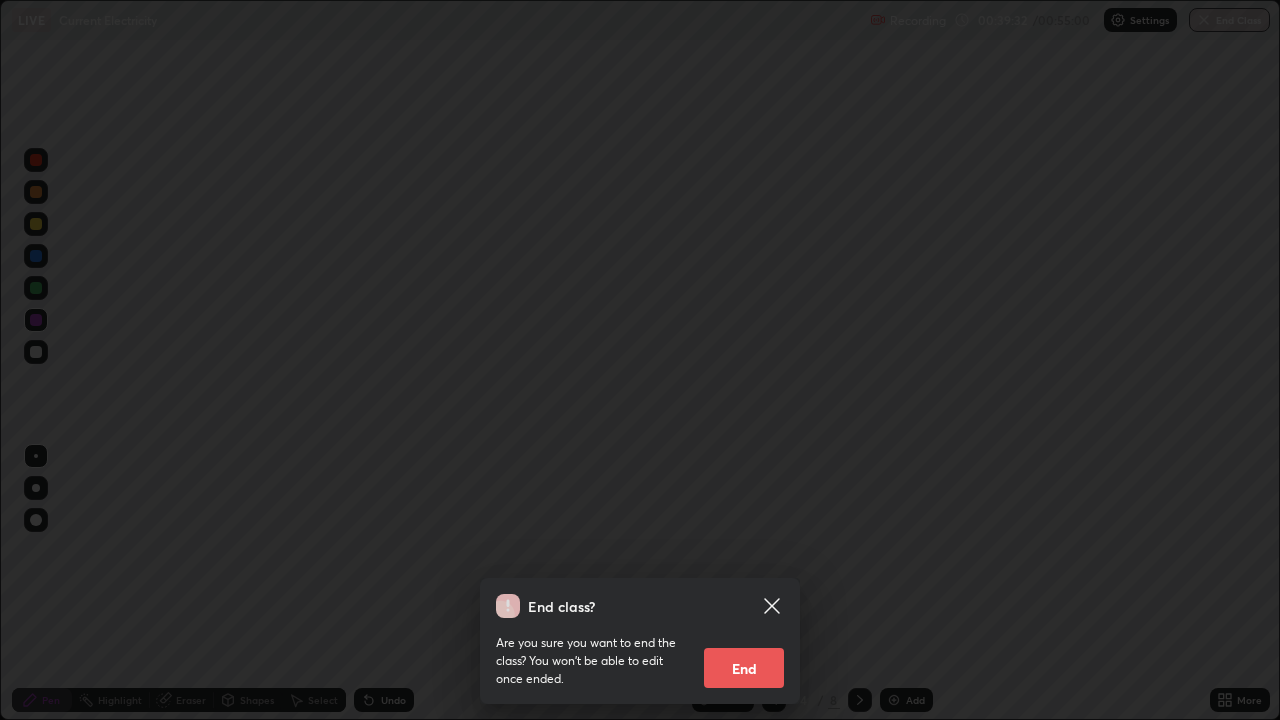 click on "End class? Are you sure you want to end the class? You won’t be able to edit once ended. End" at bounding box center (640, 360) 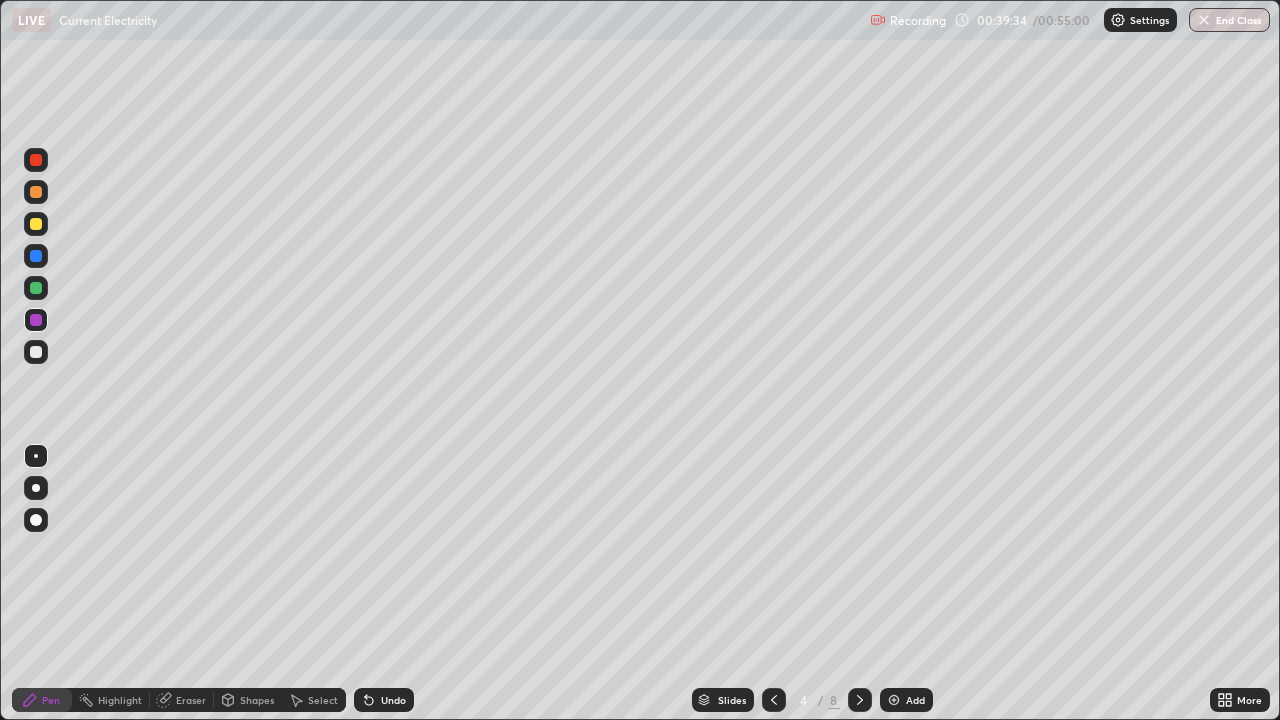 click 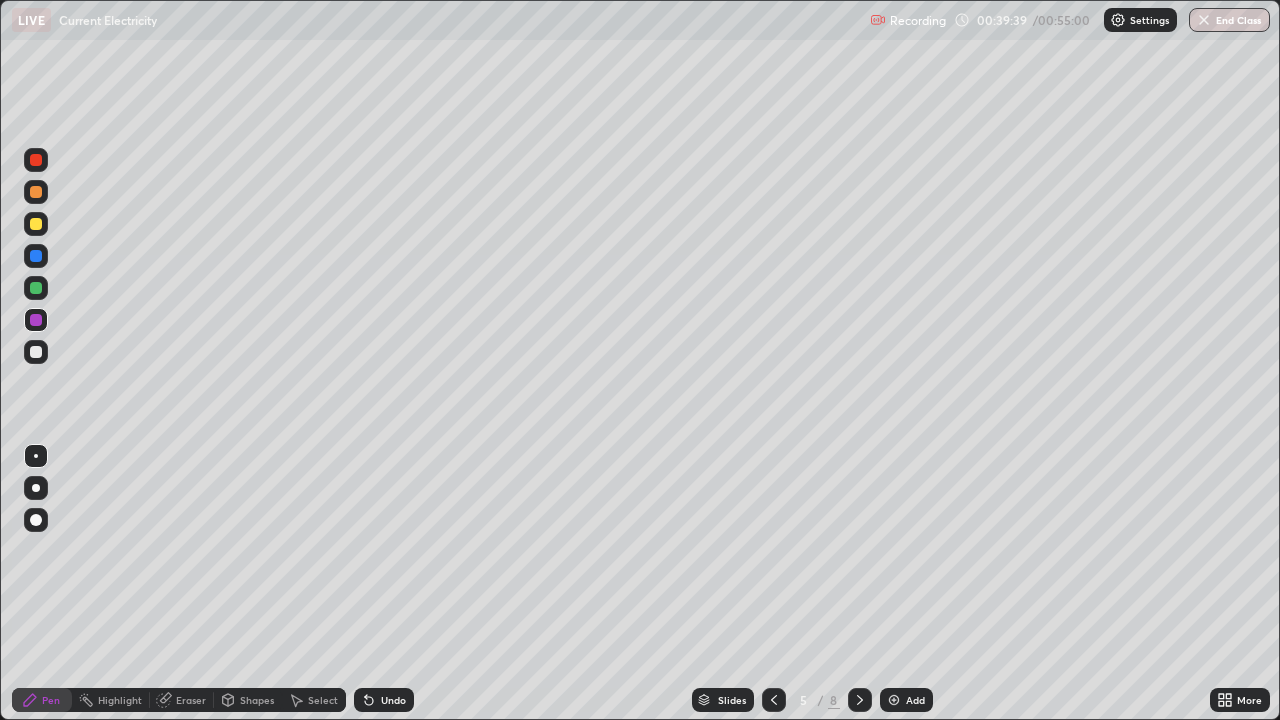 click 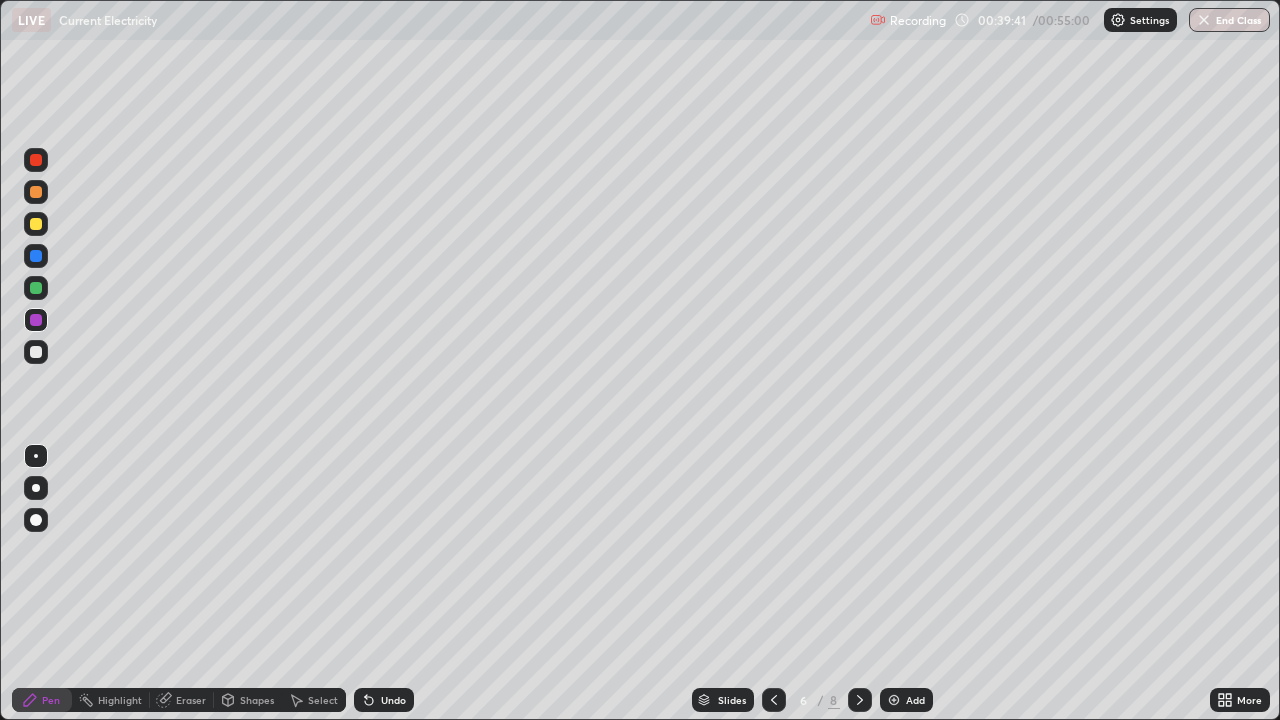 click 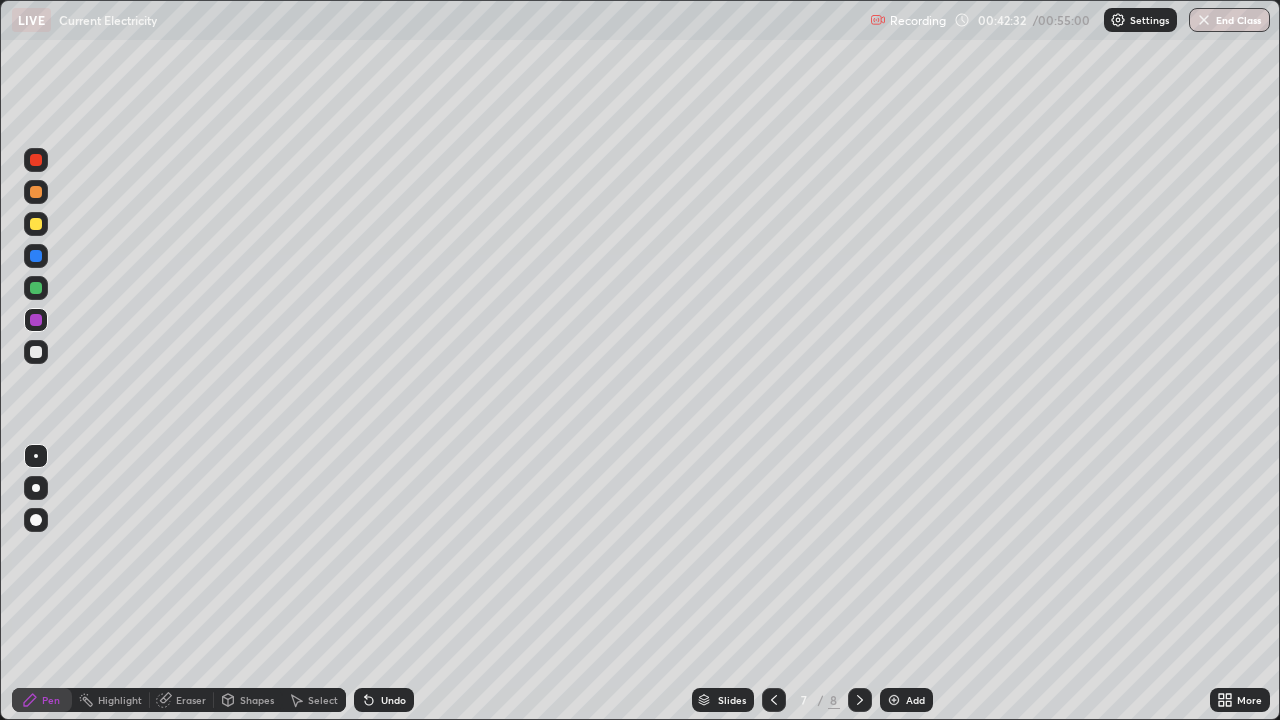click on "End Class" at bounding box center (1229, 20) 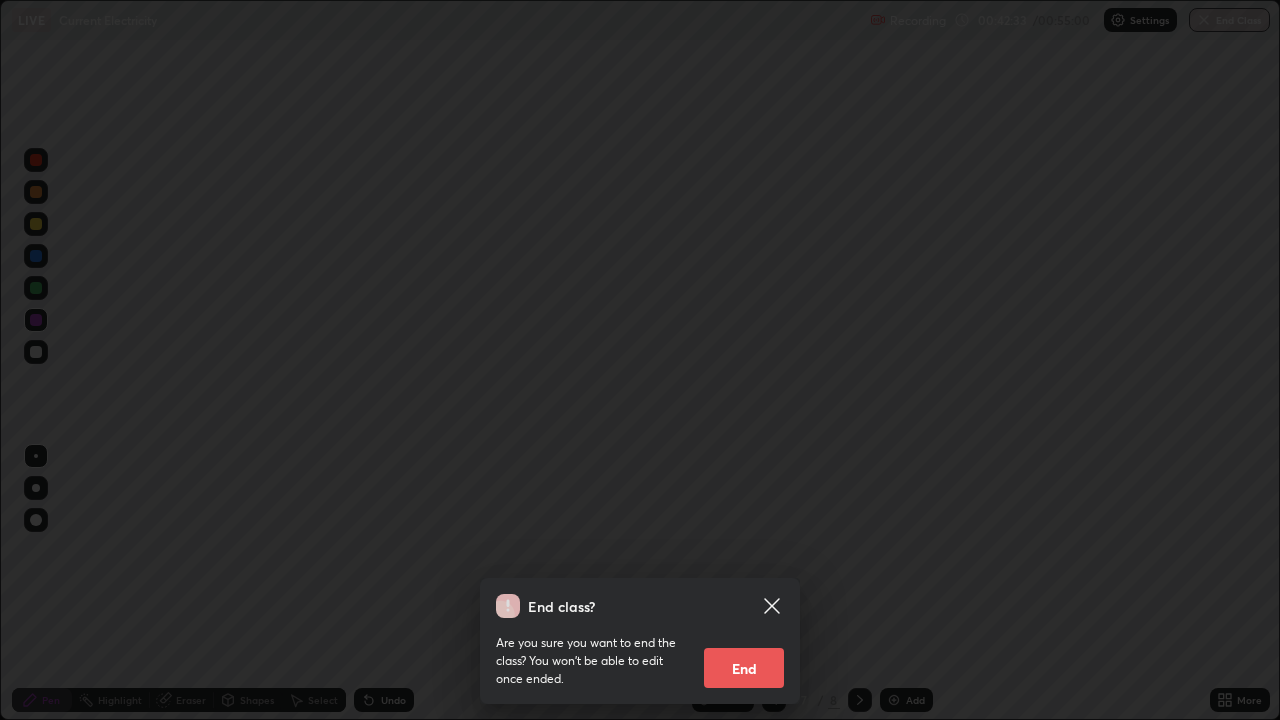 click on "End" at bounding box center [744, 668] 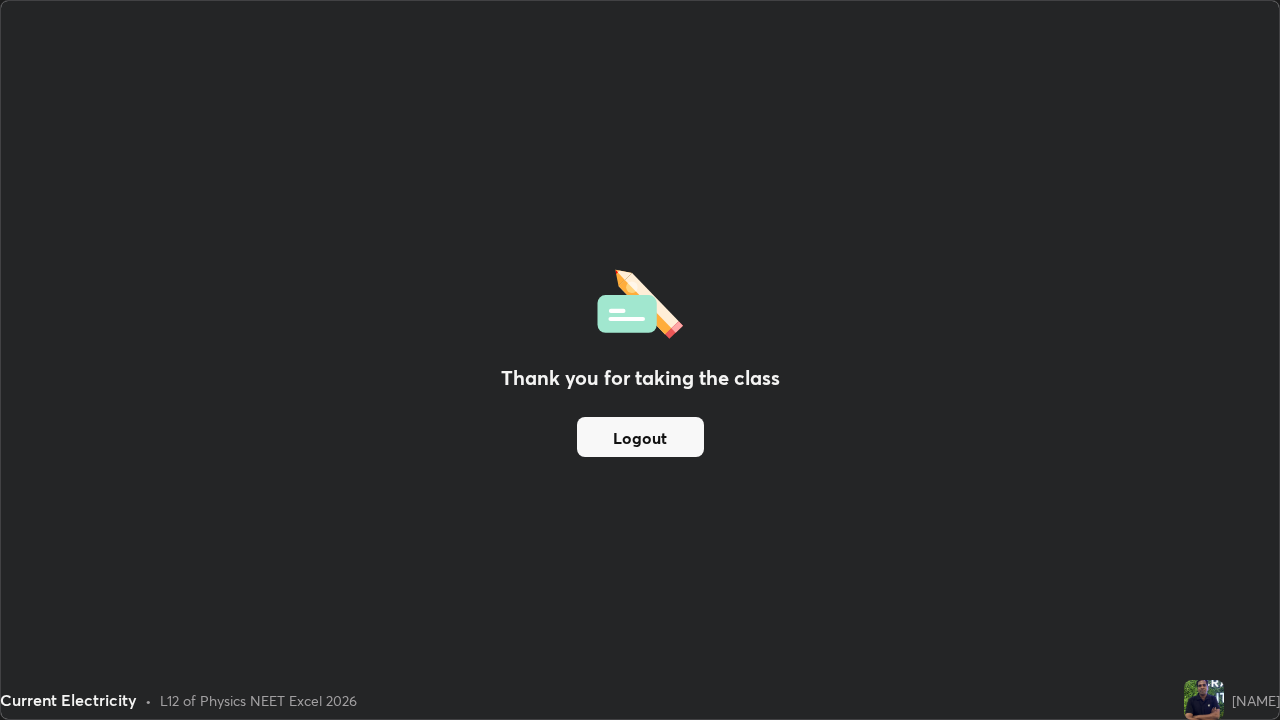 click on "Thank you for taking the class Logout" at bounding box center (640, 360) 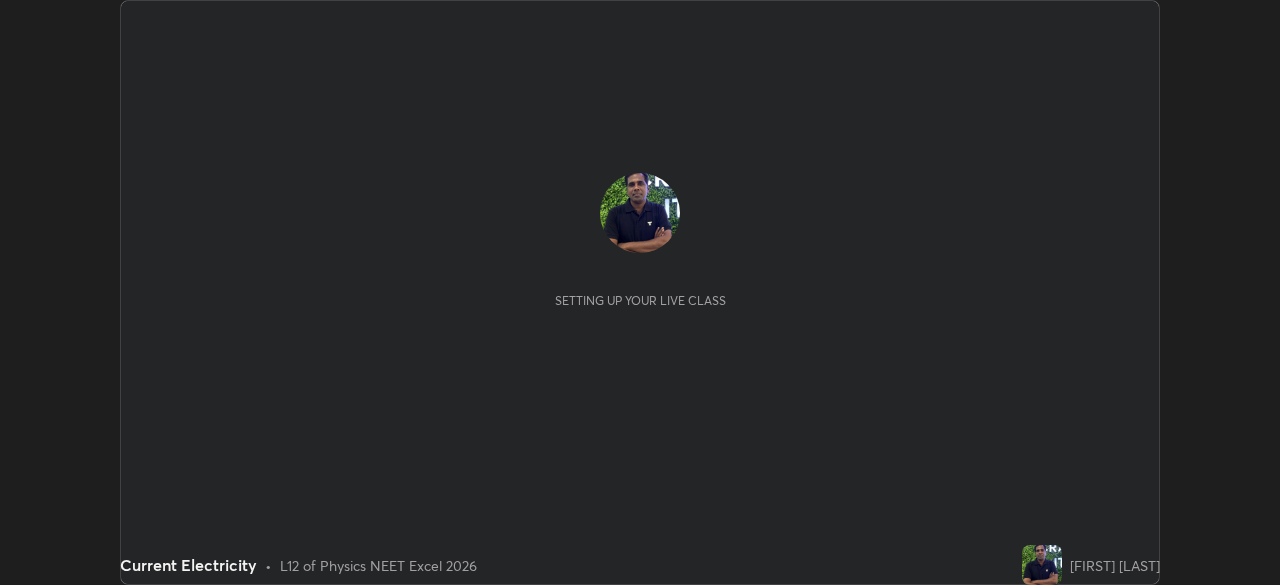 scroll, scrollTop: 0, scrollLeft: 0, axis: both 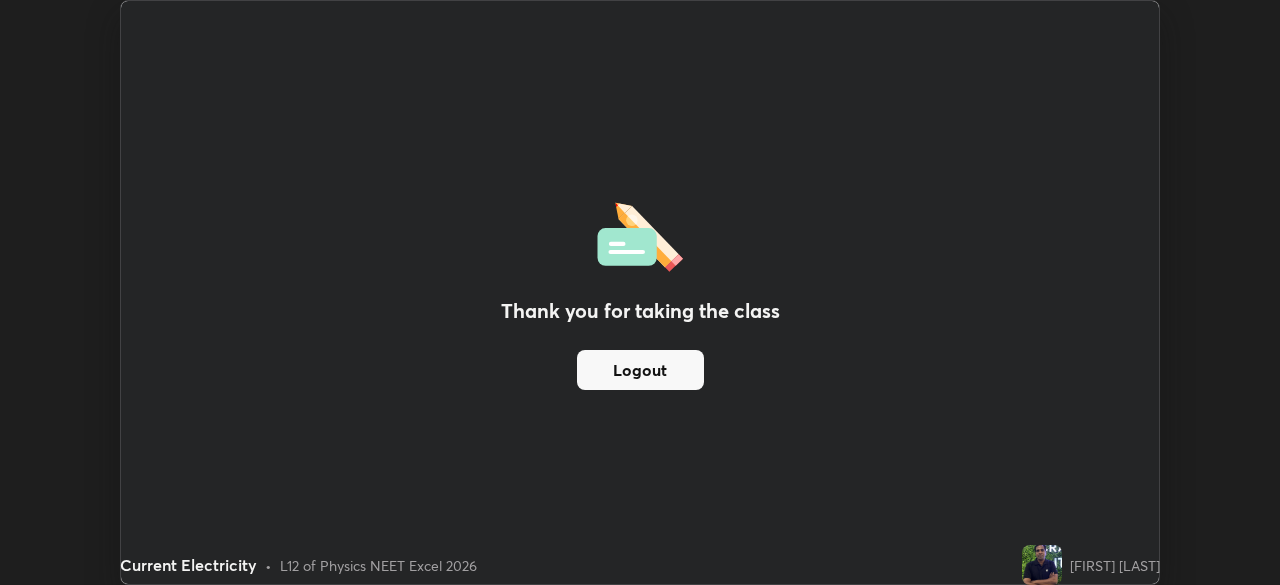 click on "Thank you for taking the class Logout" at bounding box center [640, 292] 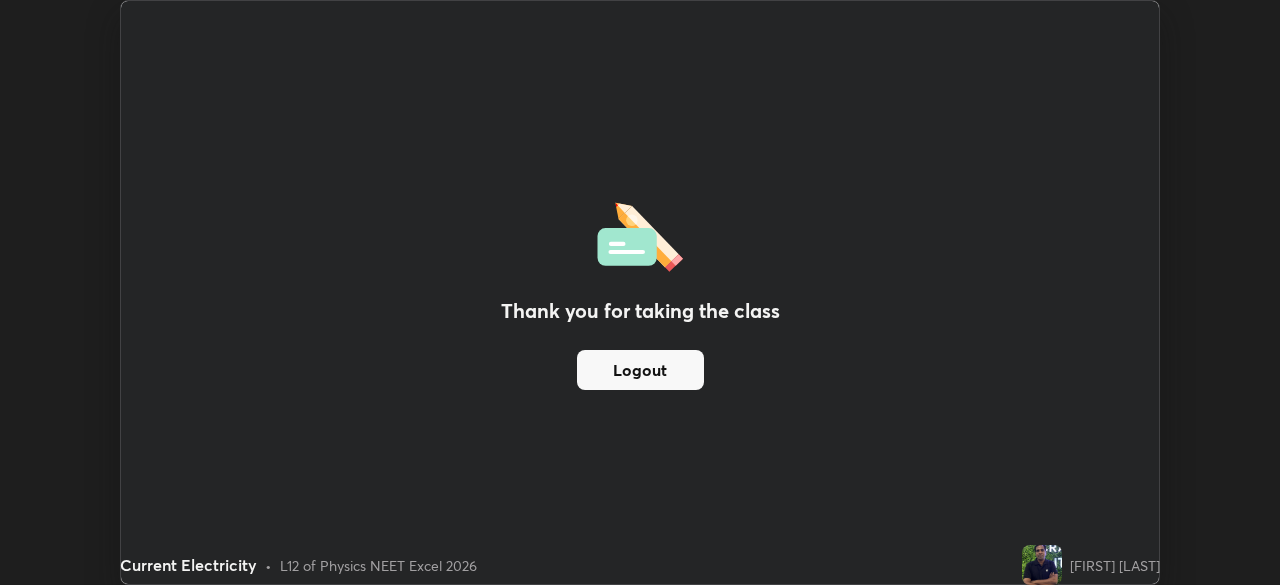 click on "Thank you for taking the class Logout" at bounding box center [640, 292] 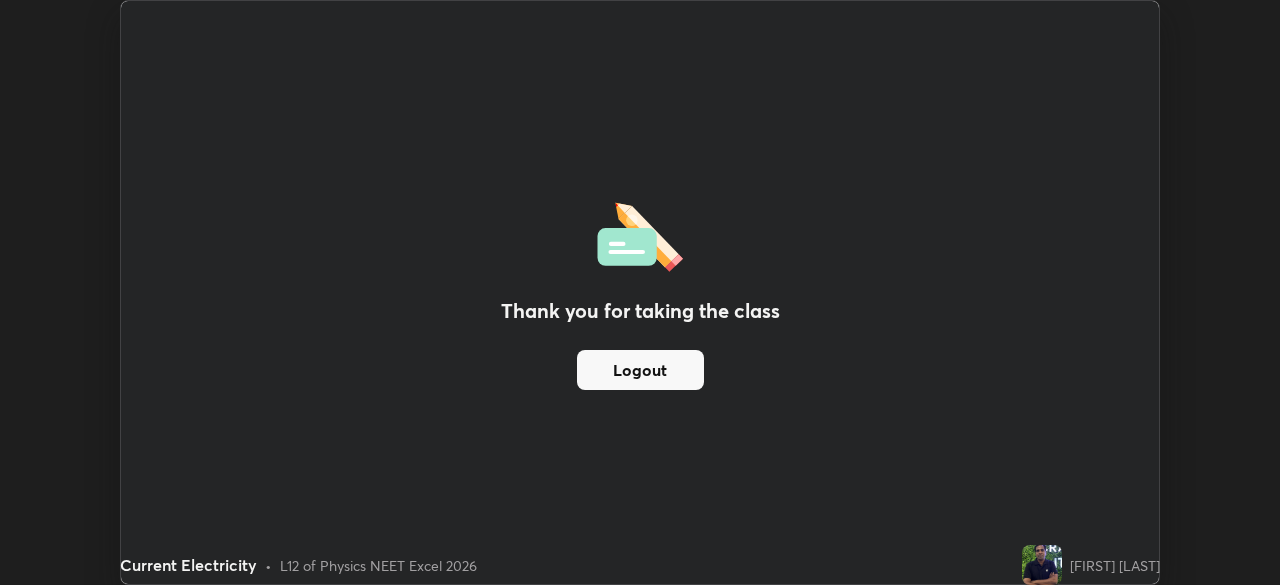 click on "Thank you for taking the class Logout" at bounding box center (640, 292) 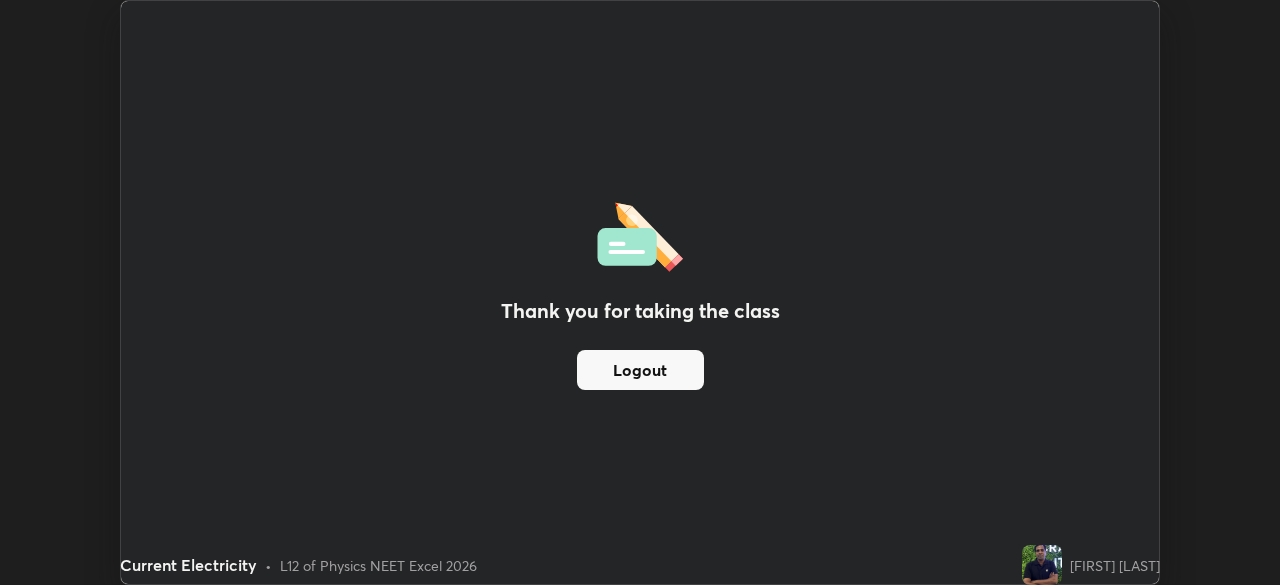 click on "Thank you for taking the class Logout" at bounding box center [640, 292] 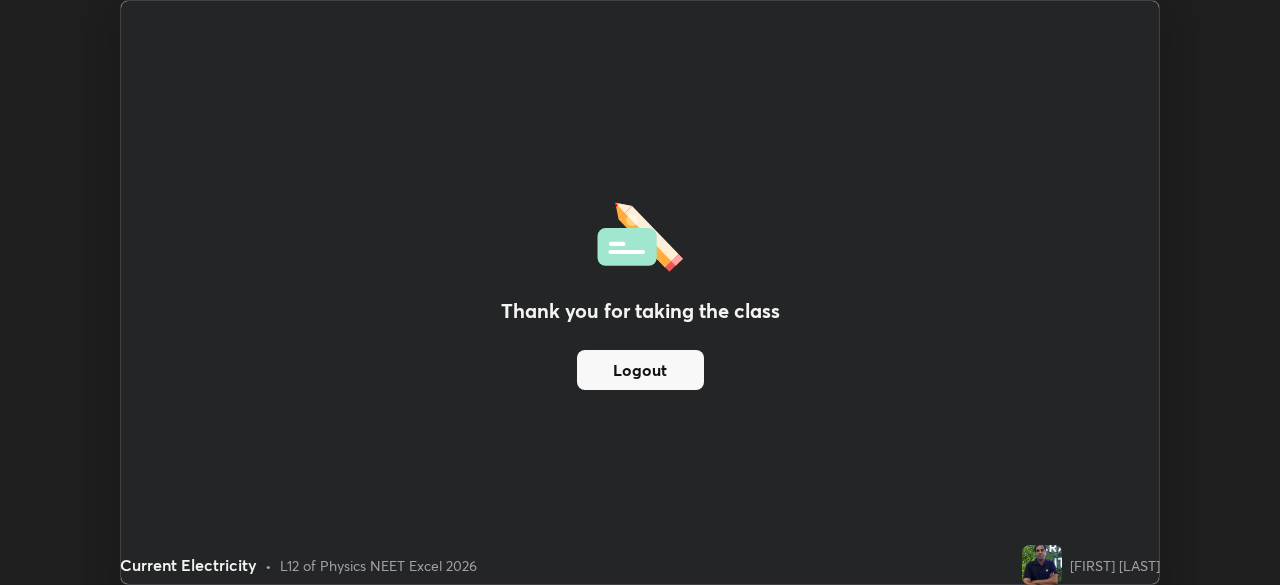 click on "Thank you for taking the class Logout" at bounding box center [640, 292] 